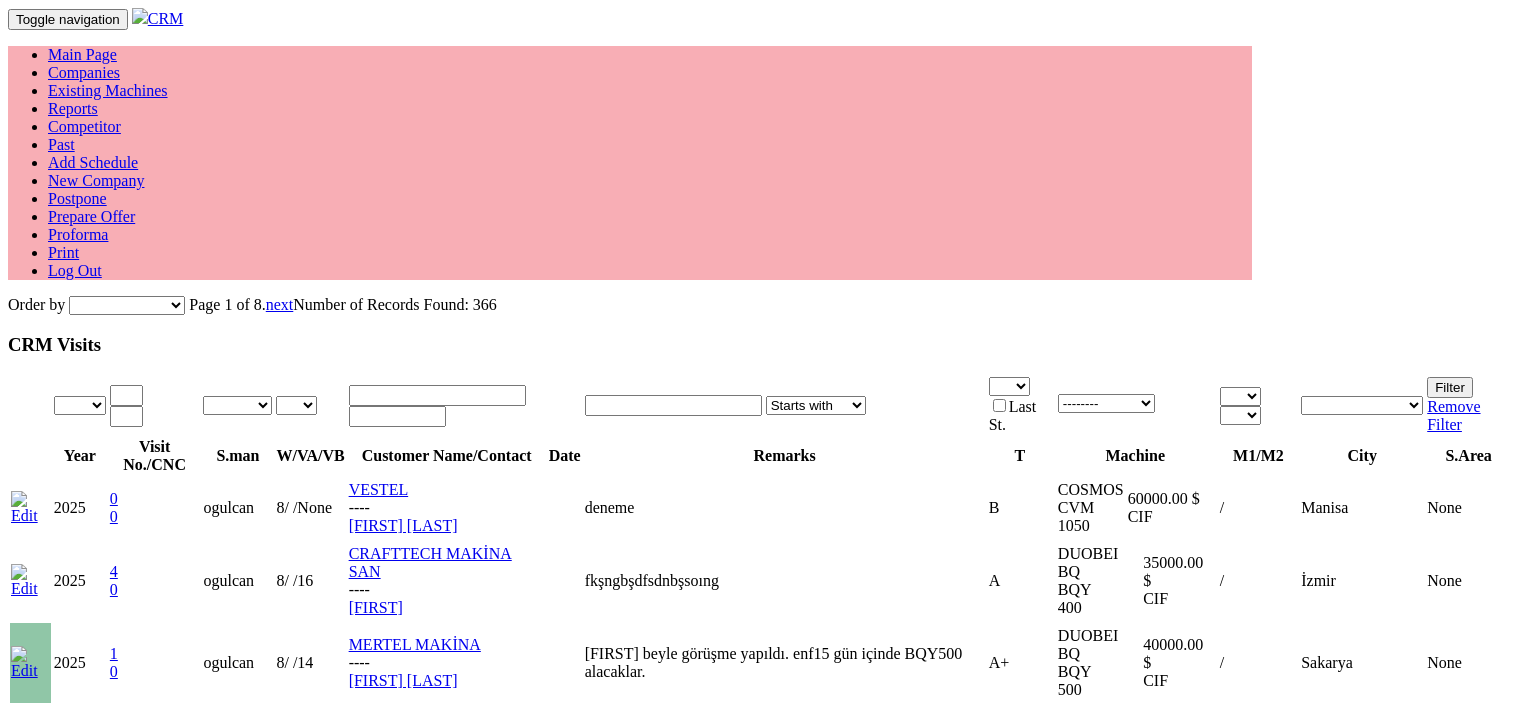 scroll, scrollTop: 0, scrollLeft: 0, axis: both 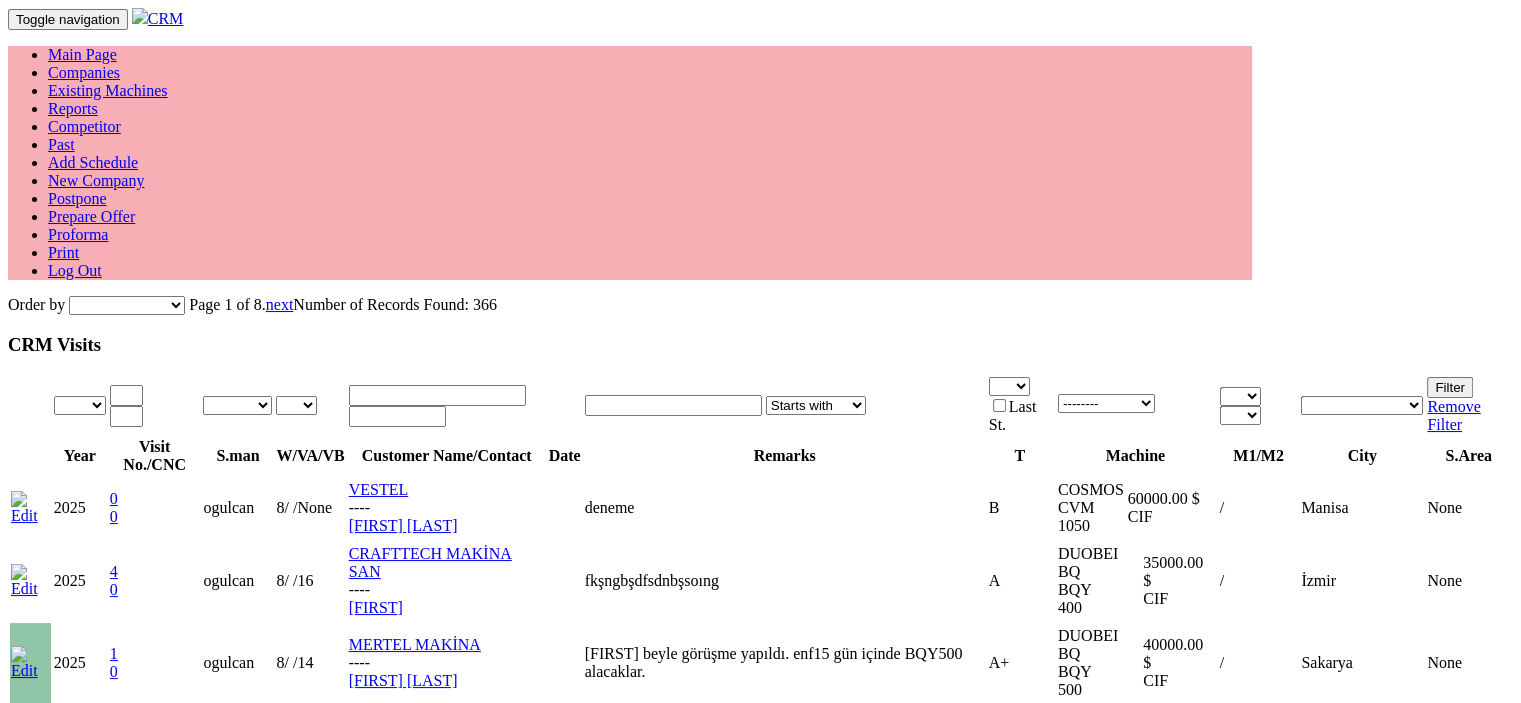 click on "Prepare Offer" at bounding box center [91, 216] 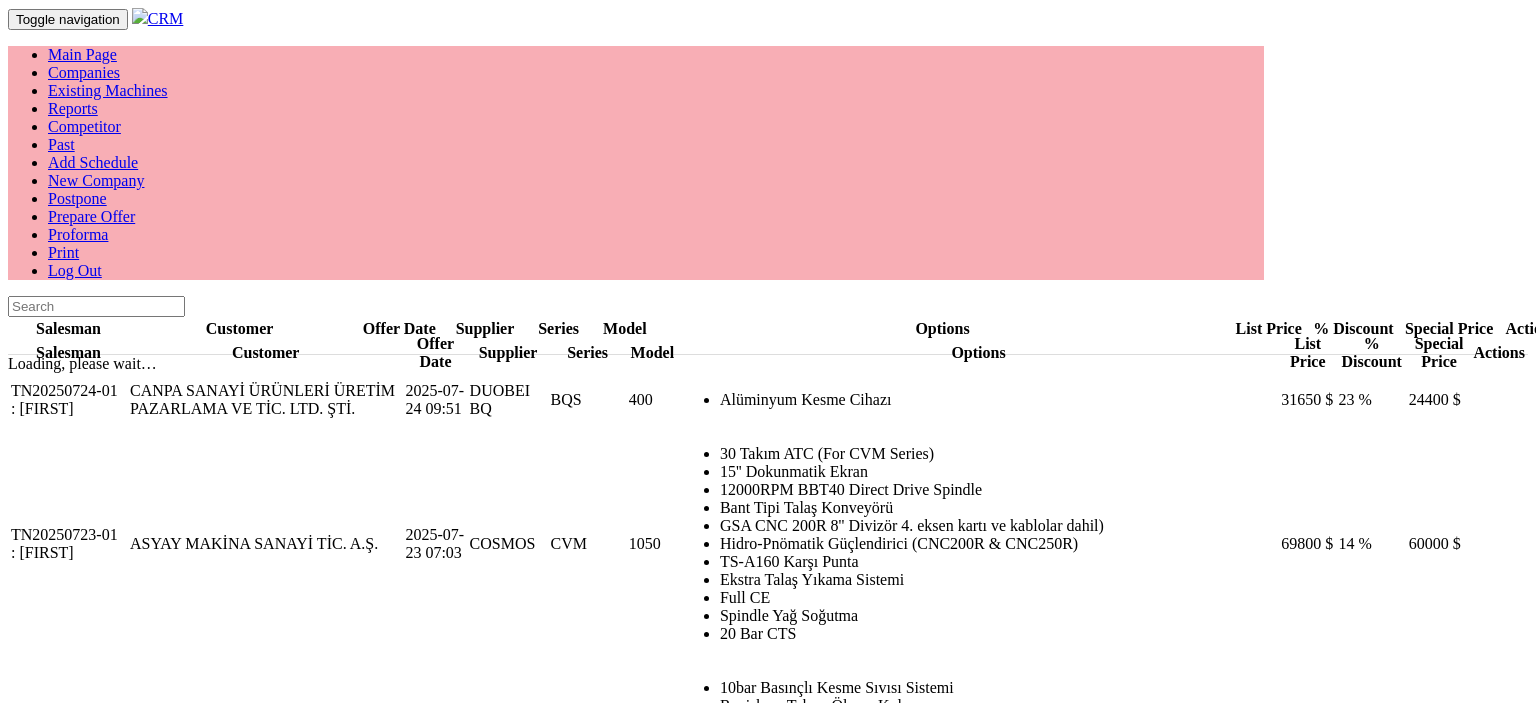 scroll, scrollTop: 0, scrollLeft: 0, axis: both 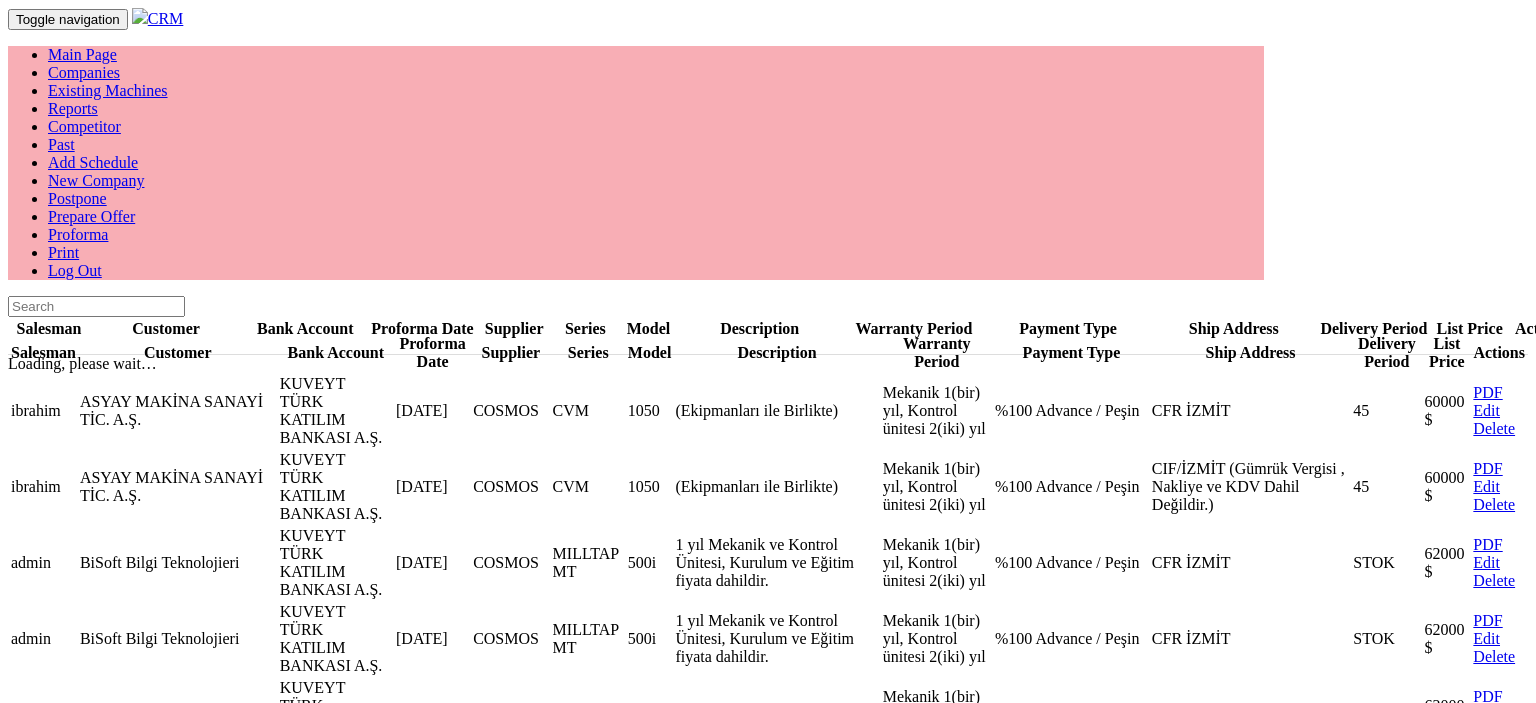 click on "Prepare Offer" at bounding box center [91, 216] 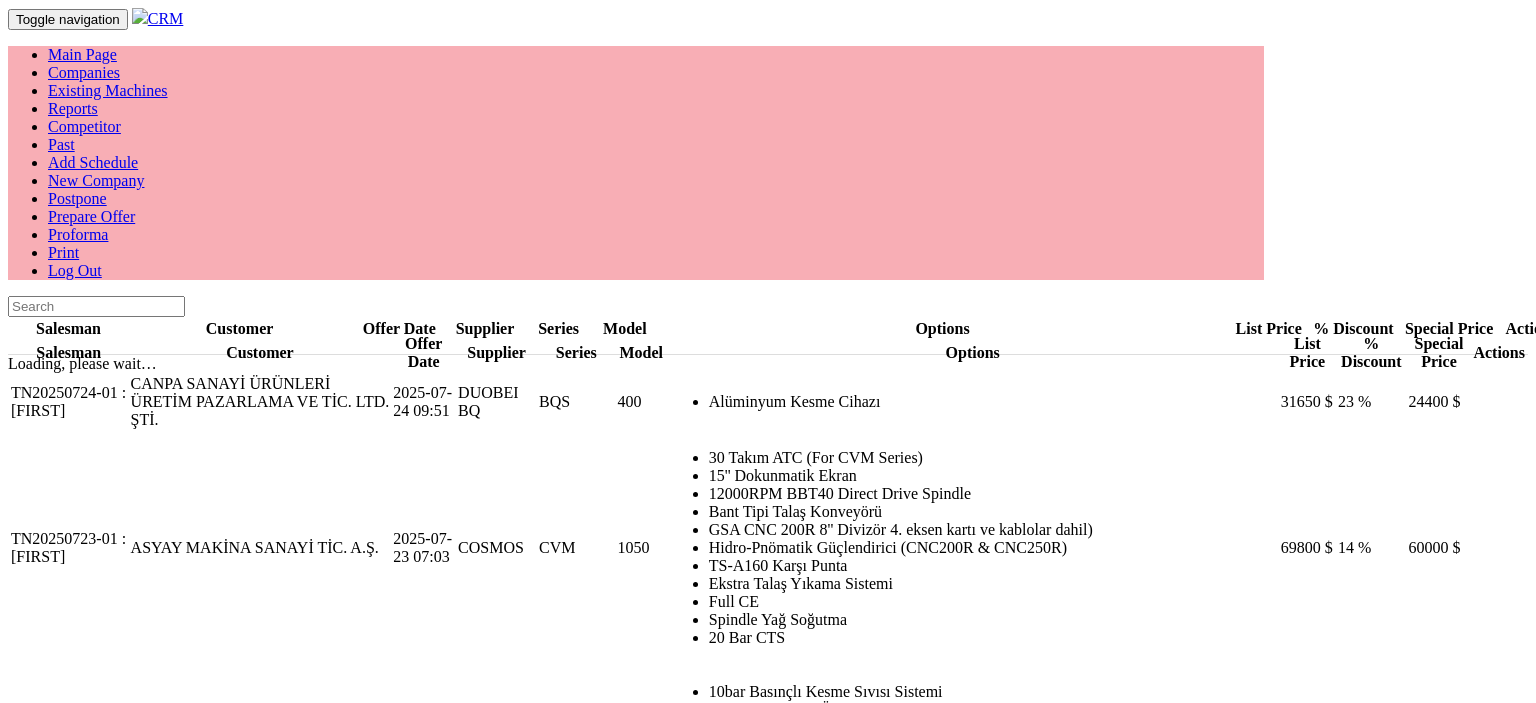 scroll, scrollTop: 0, scrollLeft: 0, axis: both 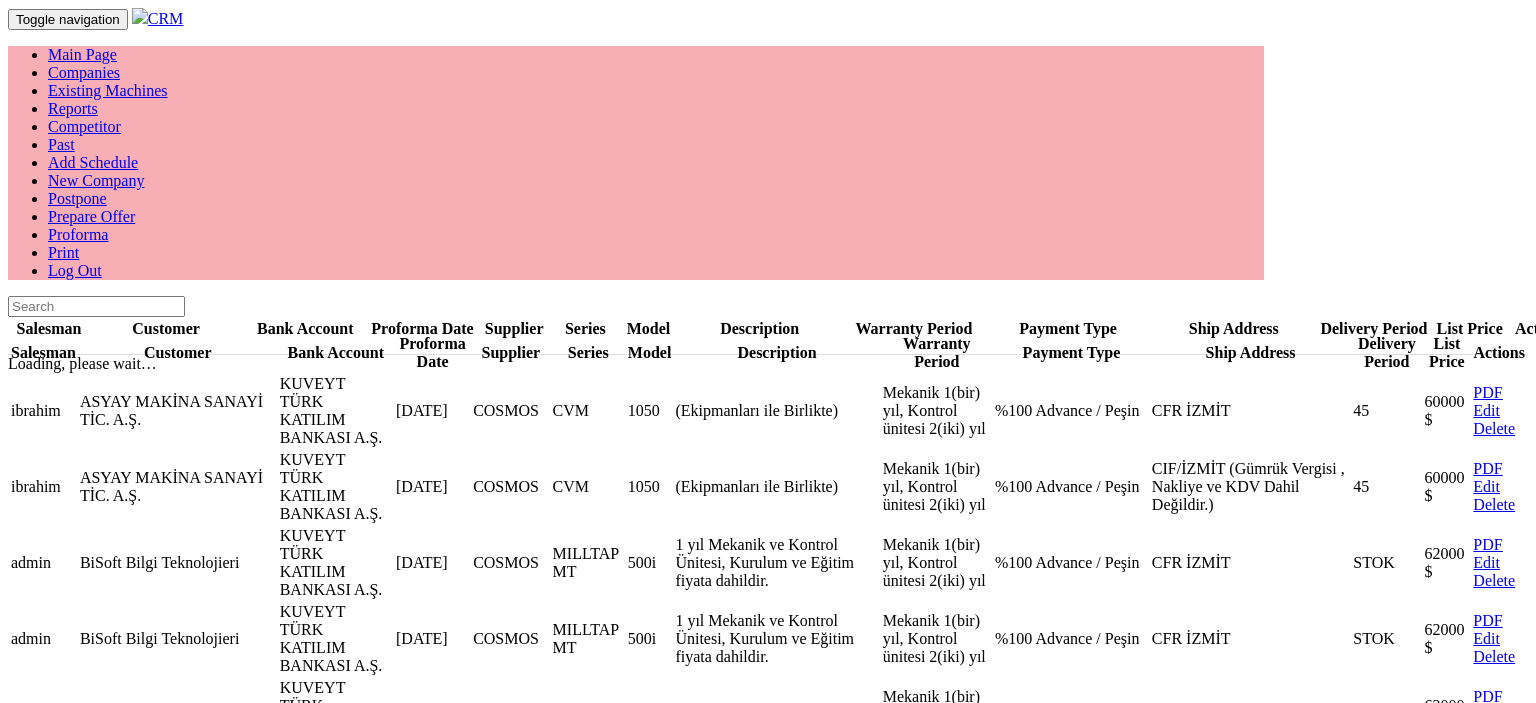 click on "PDF" at bounding box center [1487, 392] 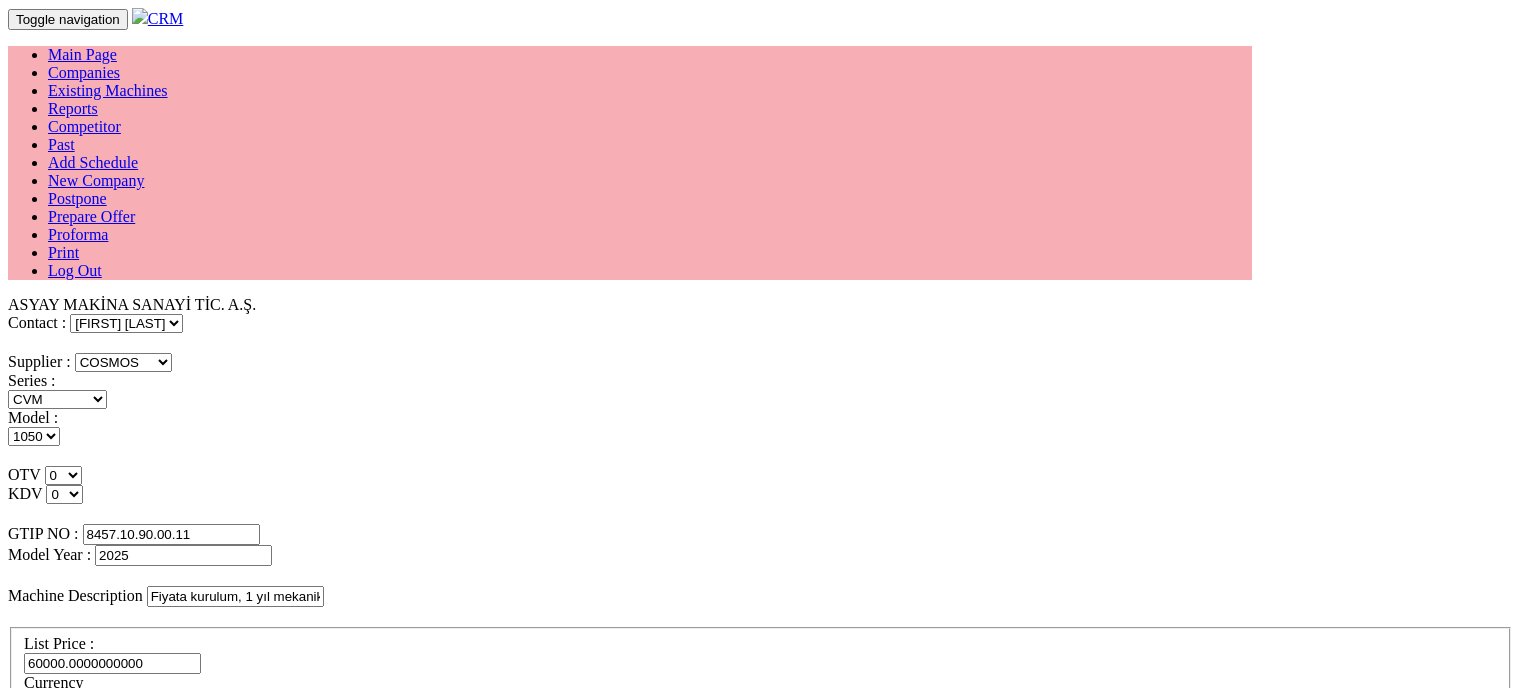 select on "4" 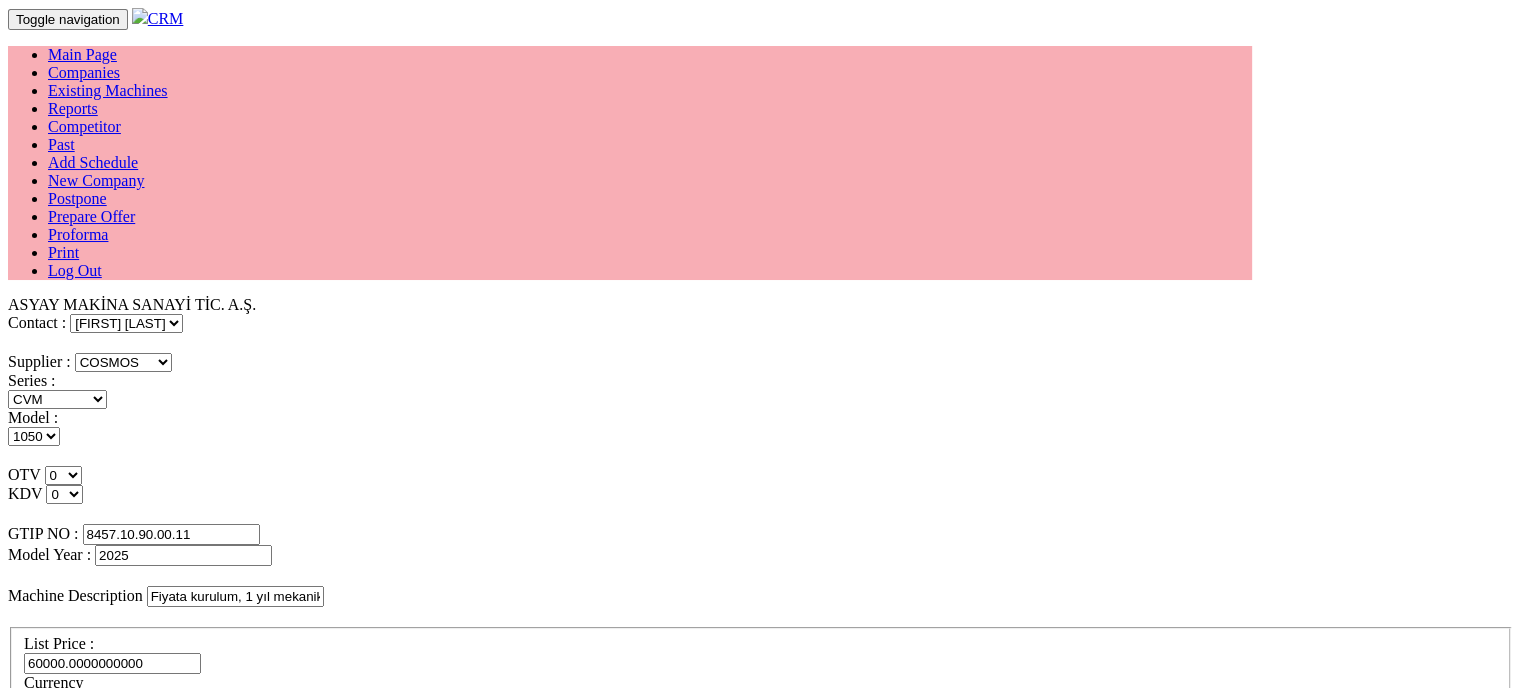 click on "2025" at bounding box center [183, 555] 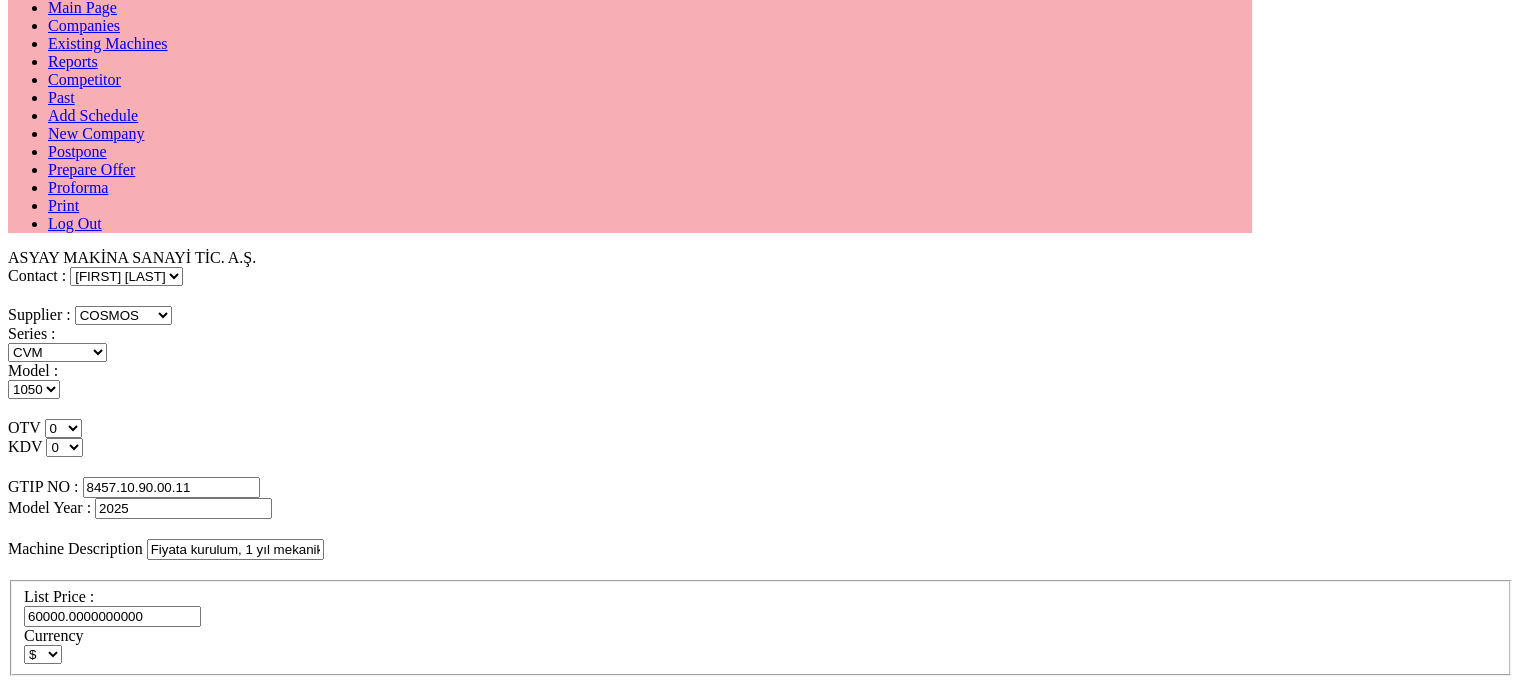 scroll, scrollTop: 0, scrollLeft: 0, axis: both 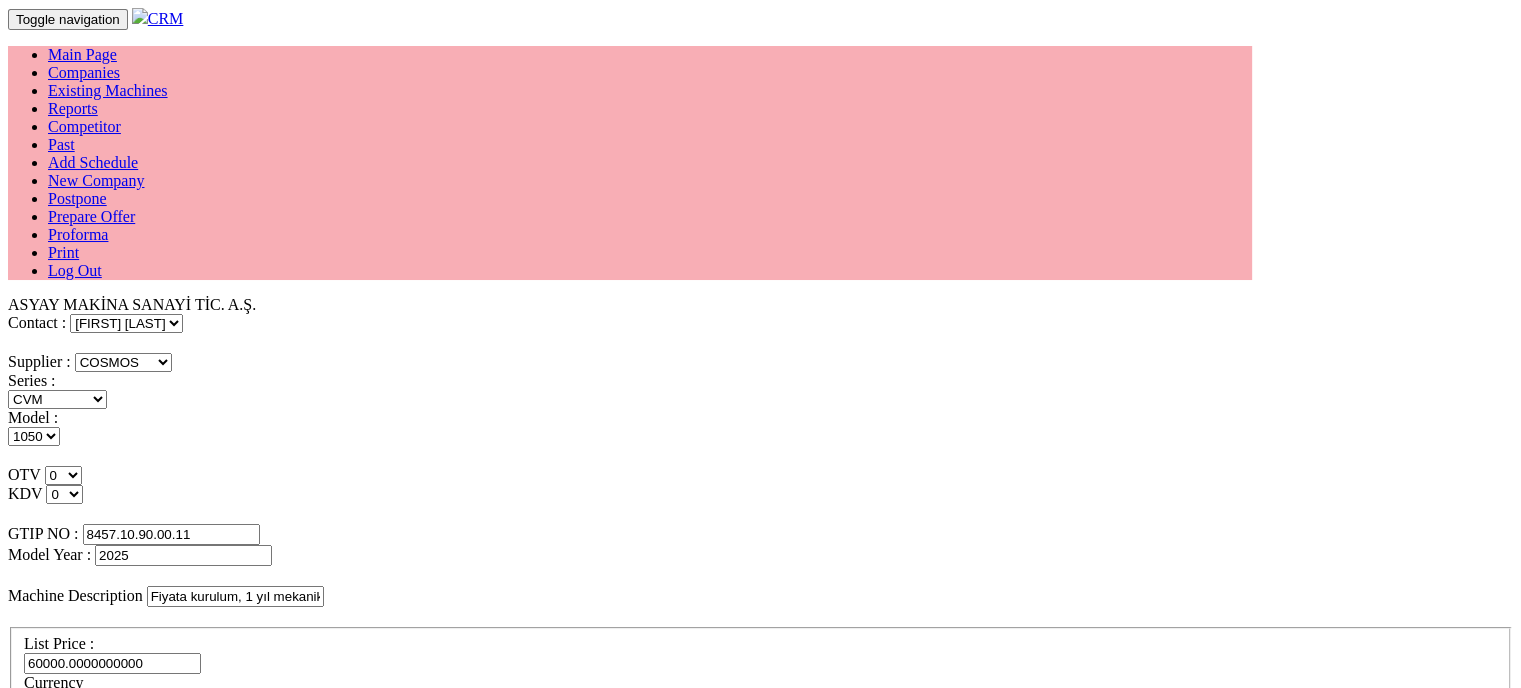 click on "CVM
MILLTAP MT" at bounding box center (57, 399) 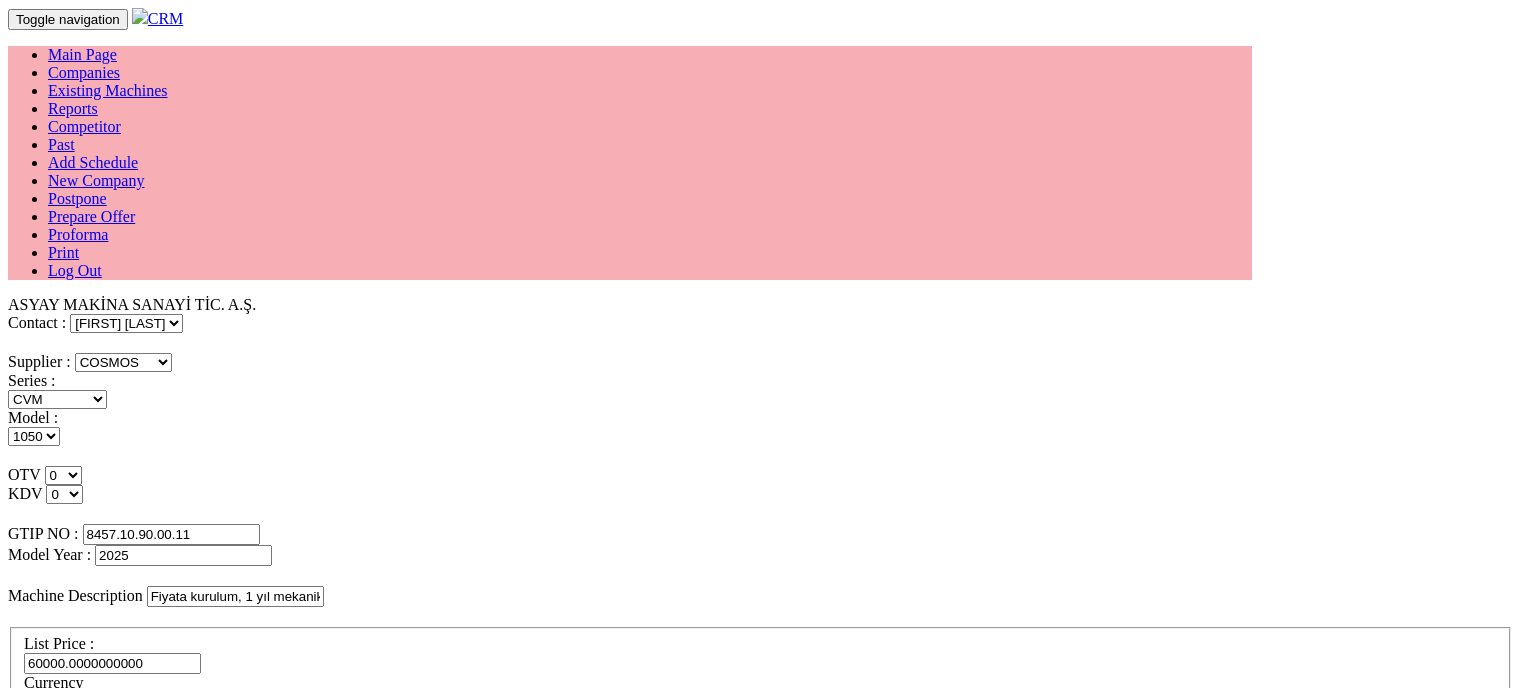 select on "4" 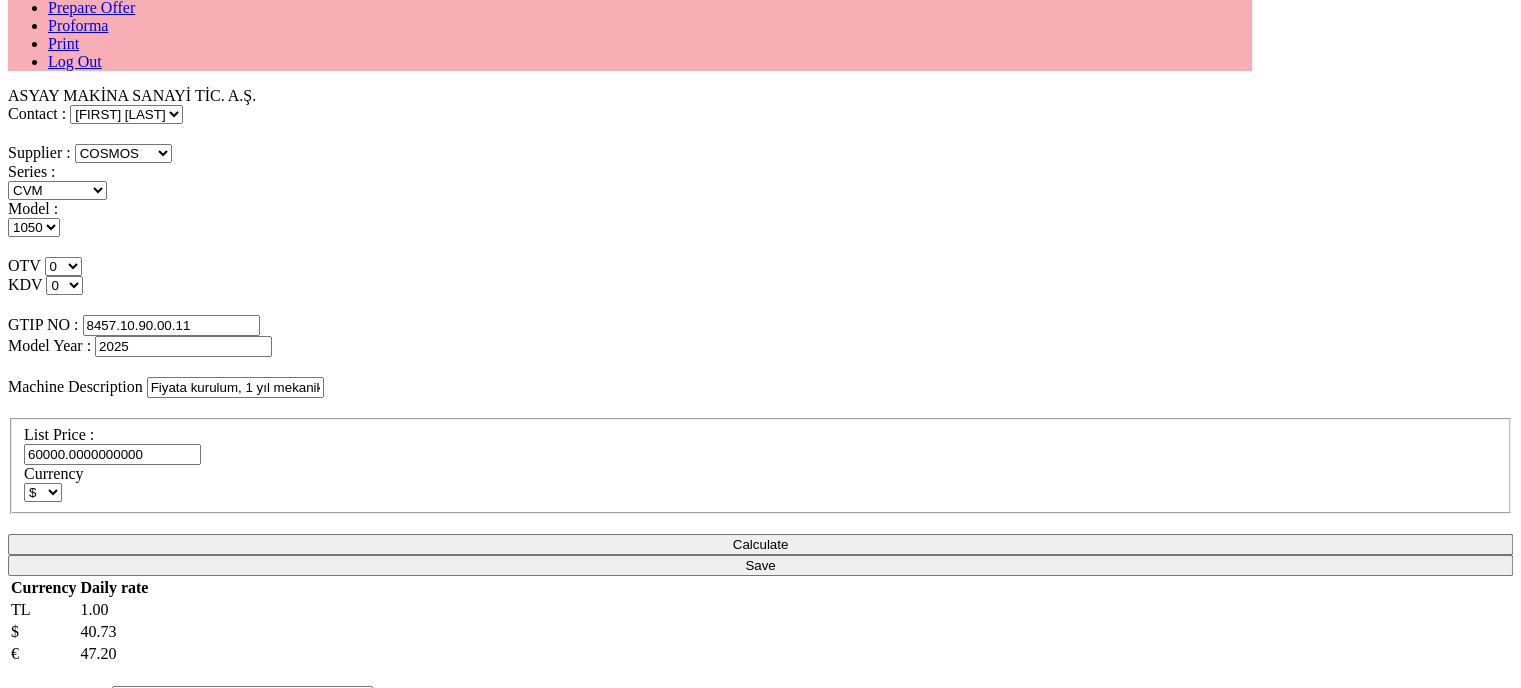 scroll, scrollTop: 214, scrollLeft: 0, axis: vertical 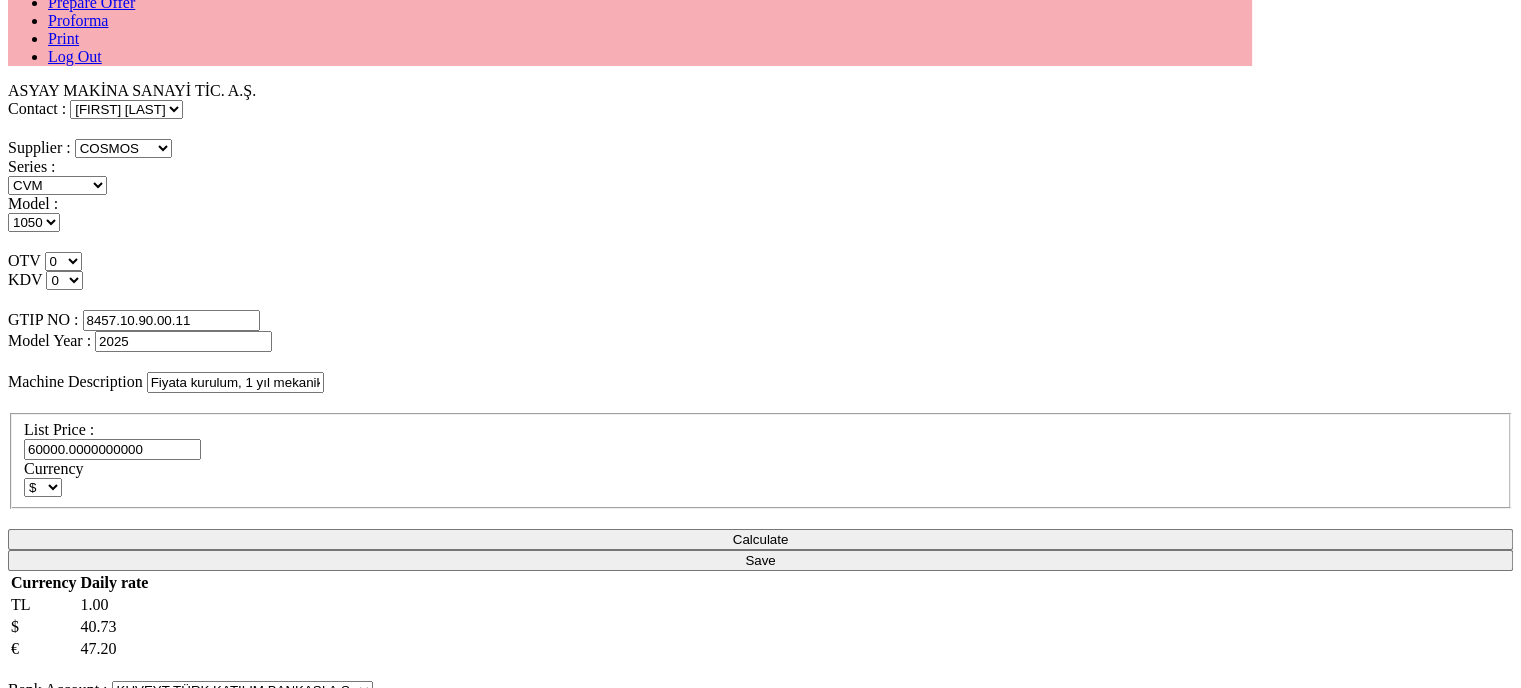 click on "Mekanik 1(bir) yıl, Kontrol ünitesi 2(iki) yıl" at bounding box center (249, 709) 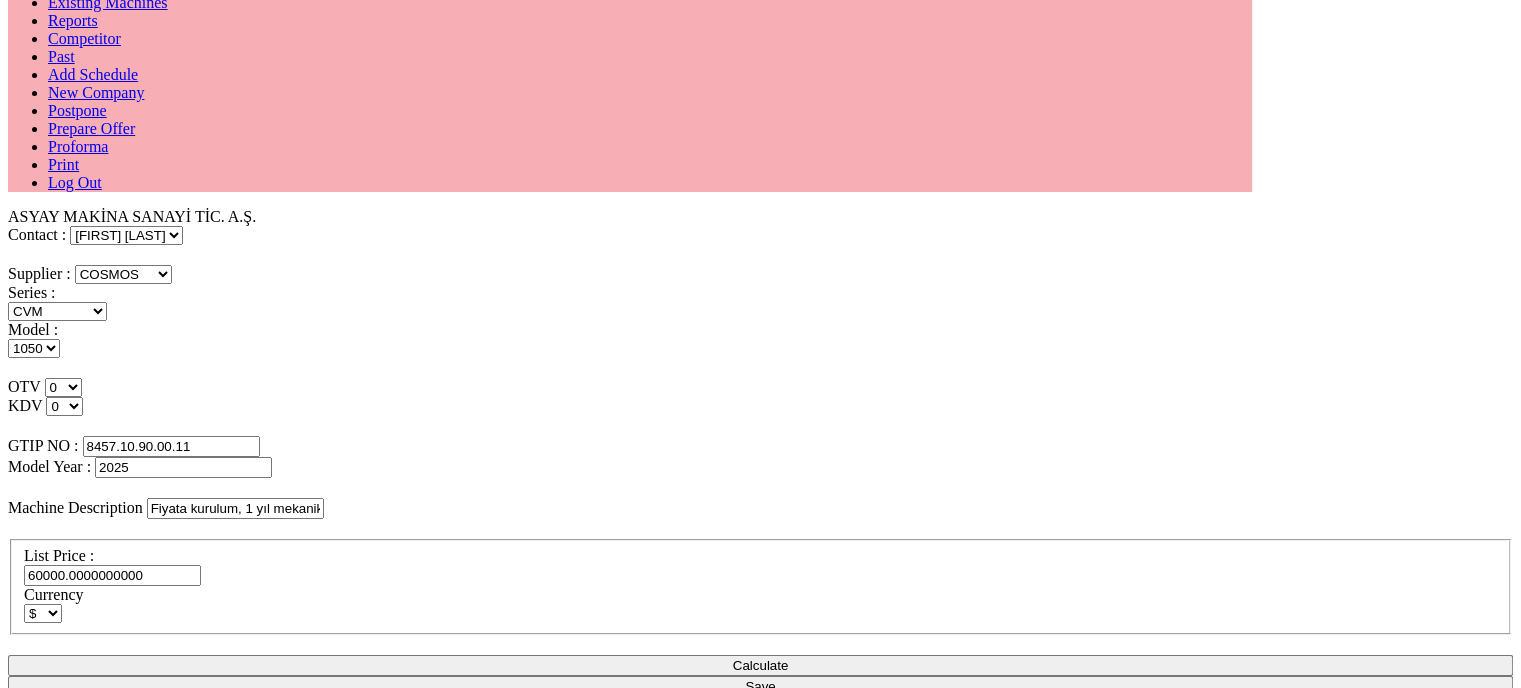scroll, scrollTop: 0, scrollLeft: 0, axis: both 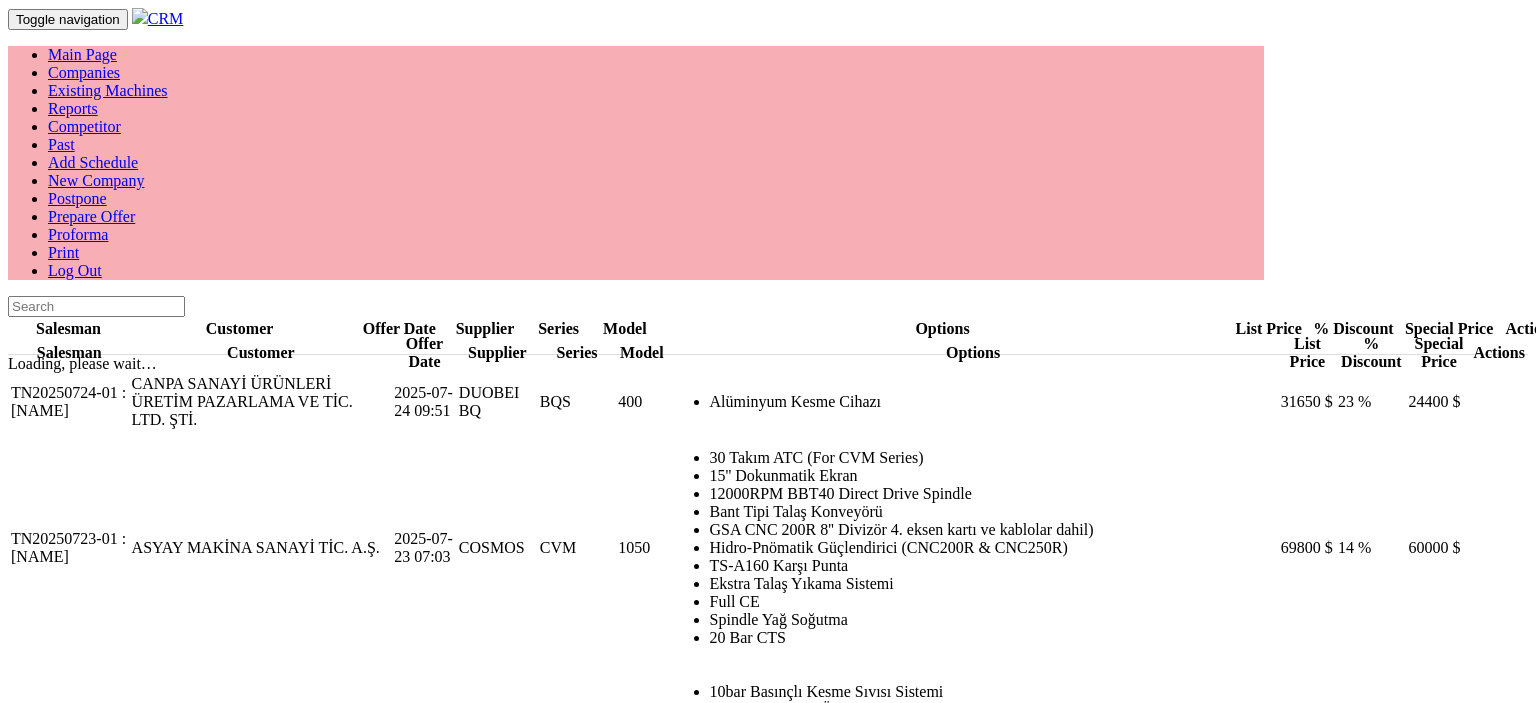 click on "Proforma" at bounding box center (78, 234) 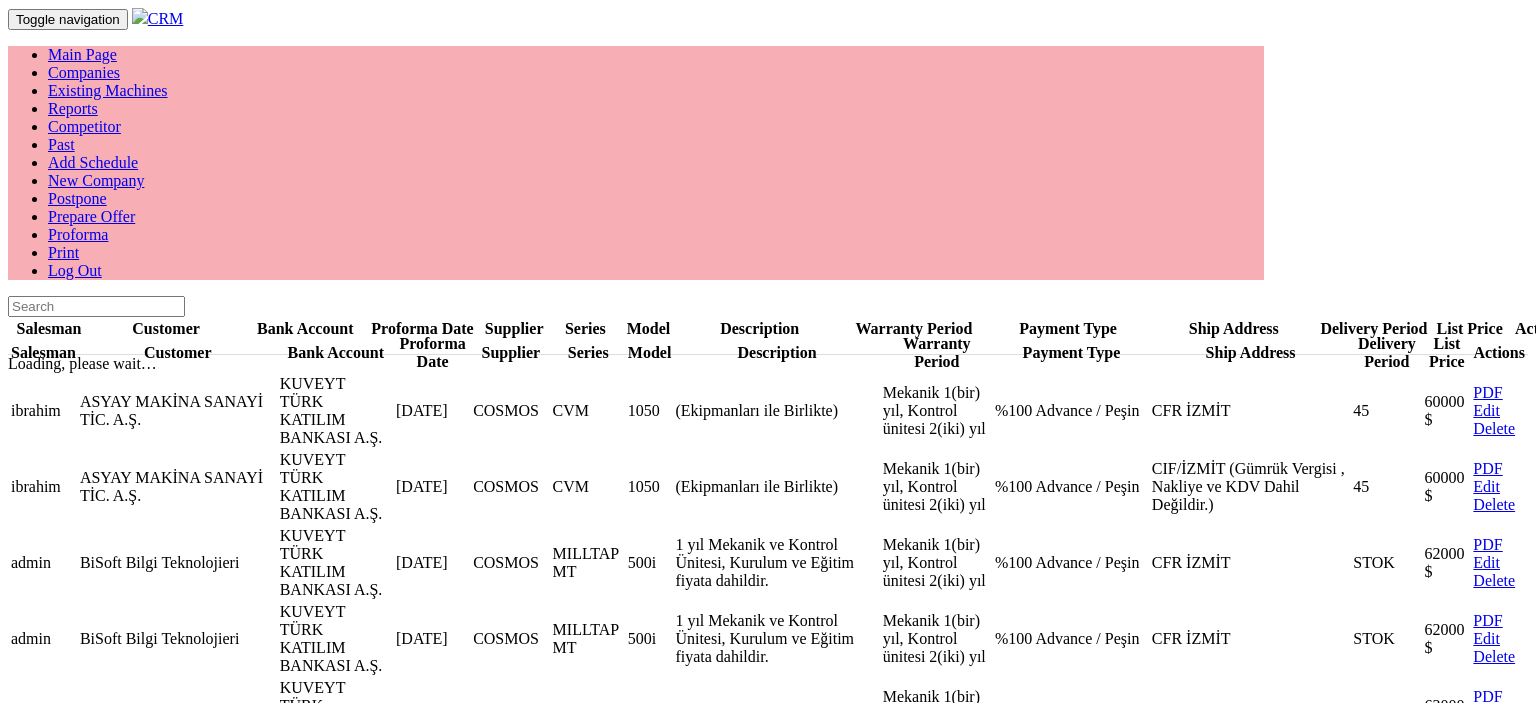 scroll, scrollTop: 0, scrollLeft: 0, axis: both 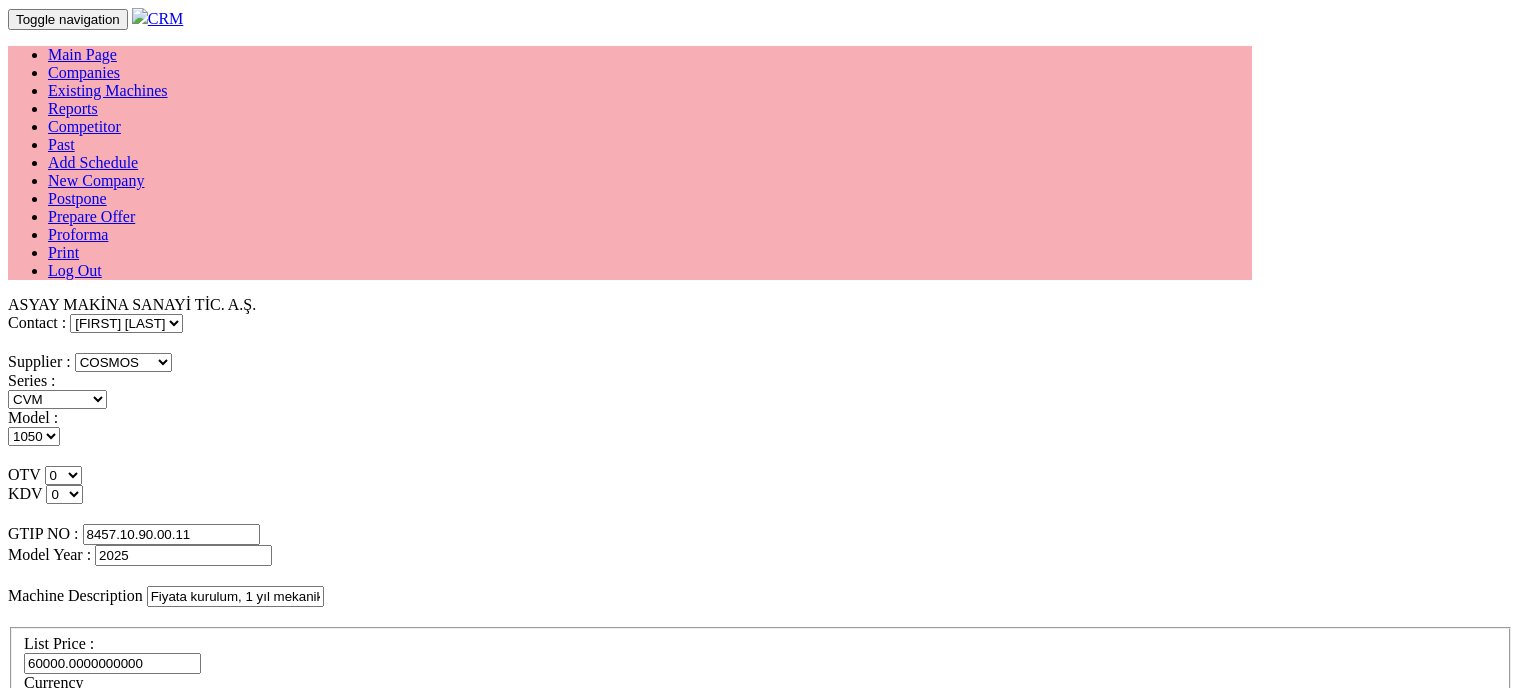 select on "4" 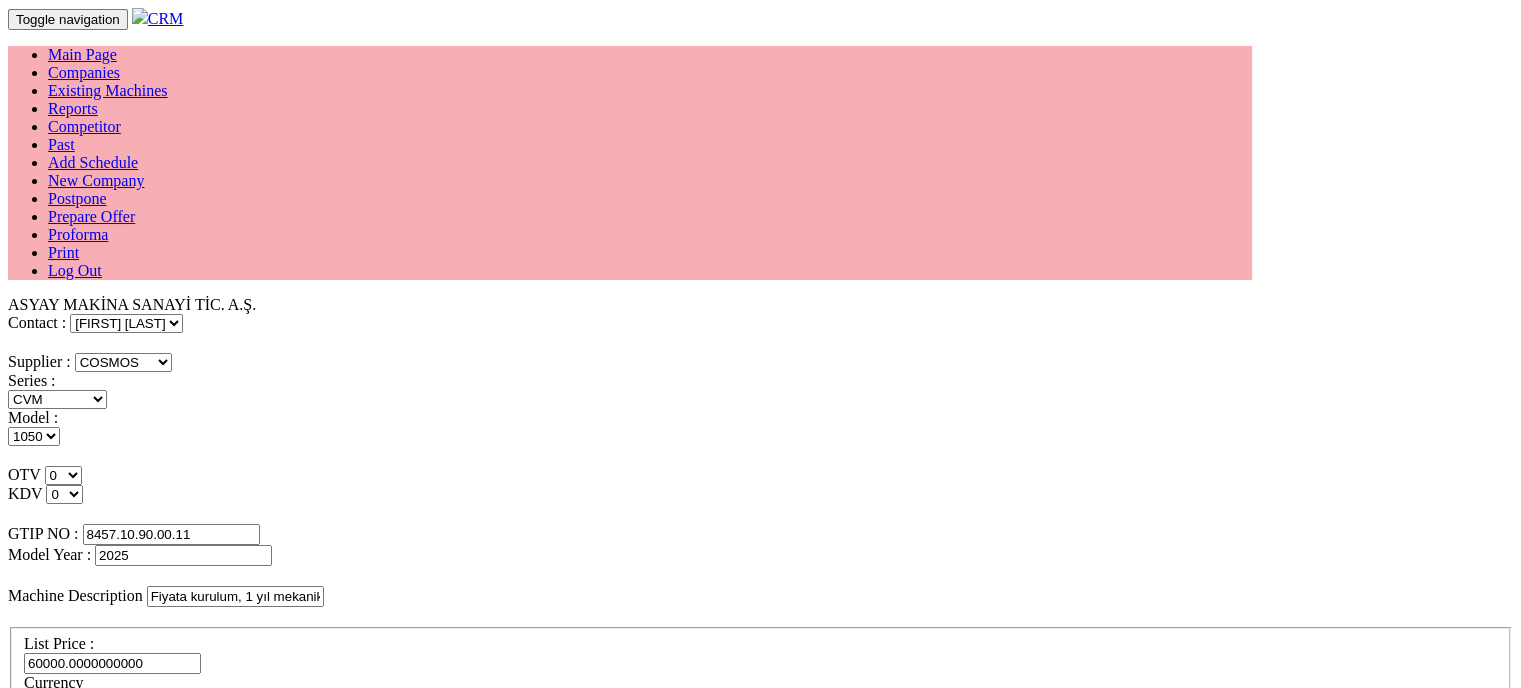 click on "Fiyata kurulum, 1 yıl mekanik ve 2 yıl kontrol ünitesi garantisi dahildir." at bounding box center [235, 596] 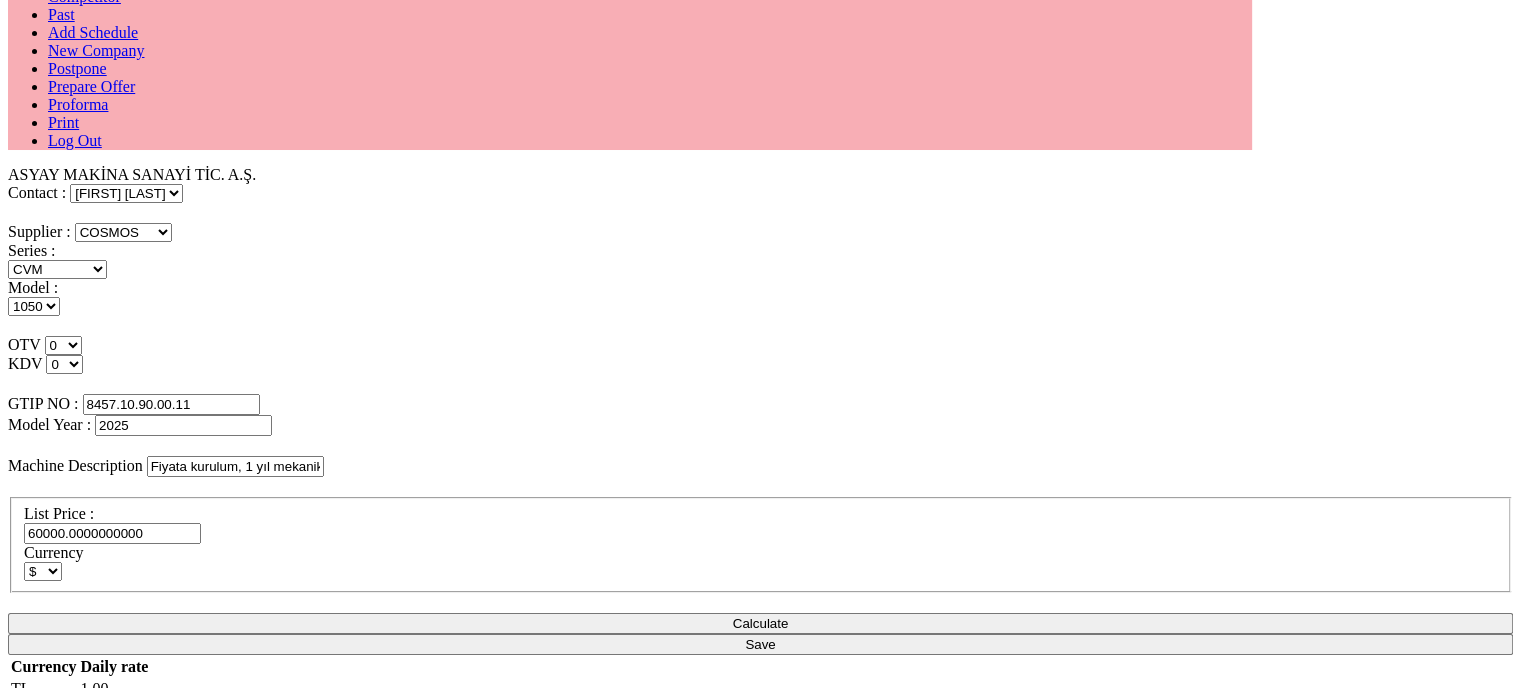 scroll, scrollTop: 0, scrollLeft: 0, axis: both 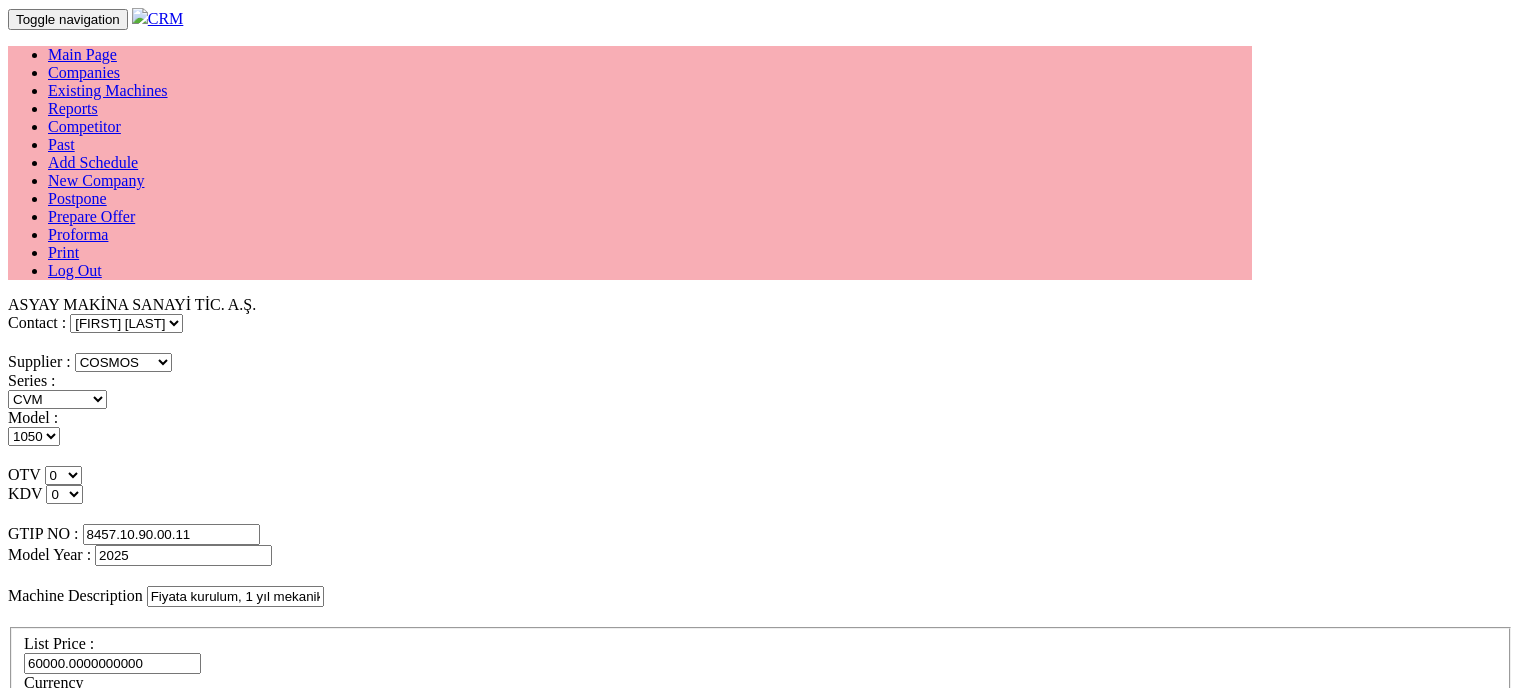 select on "4" 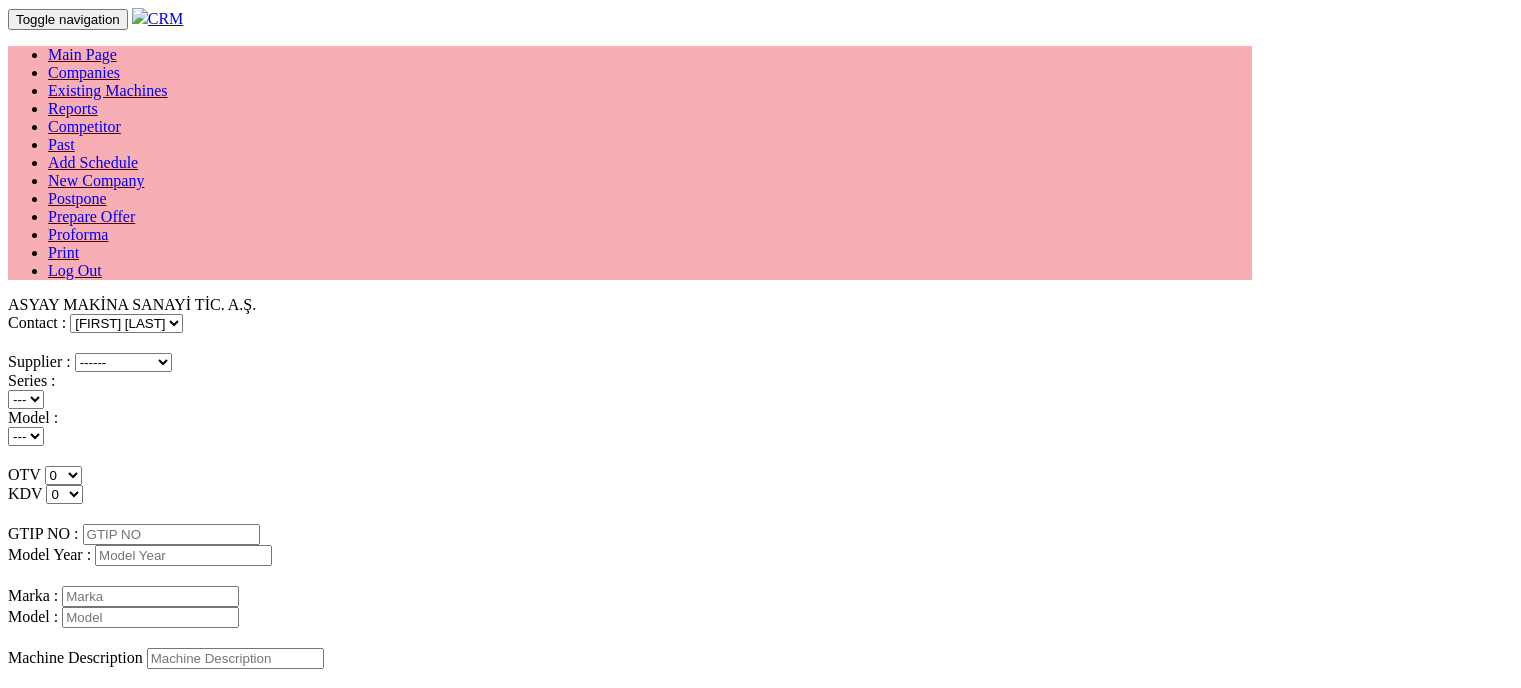scroll, scrollTop: 0, scrollLeft: 0, axis: both 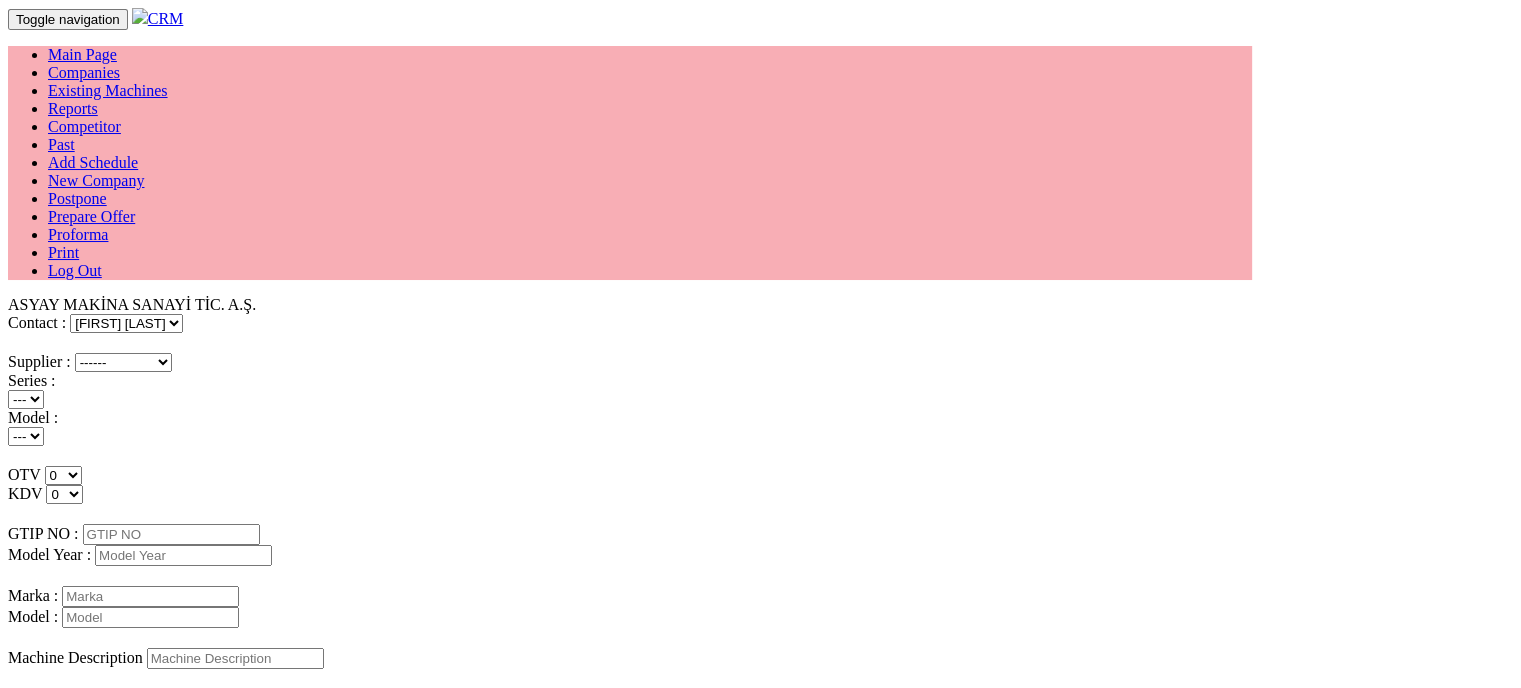 click at bounding box center [150, 596] 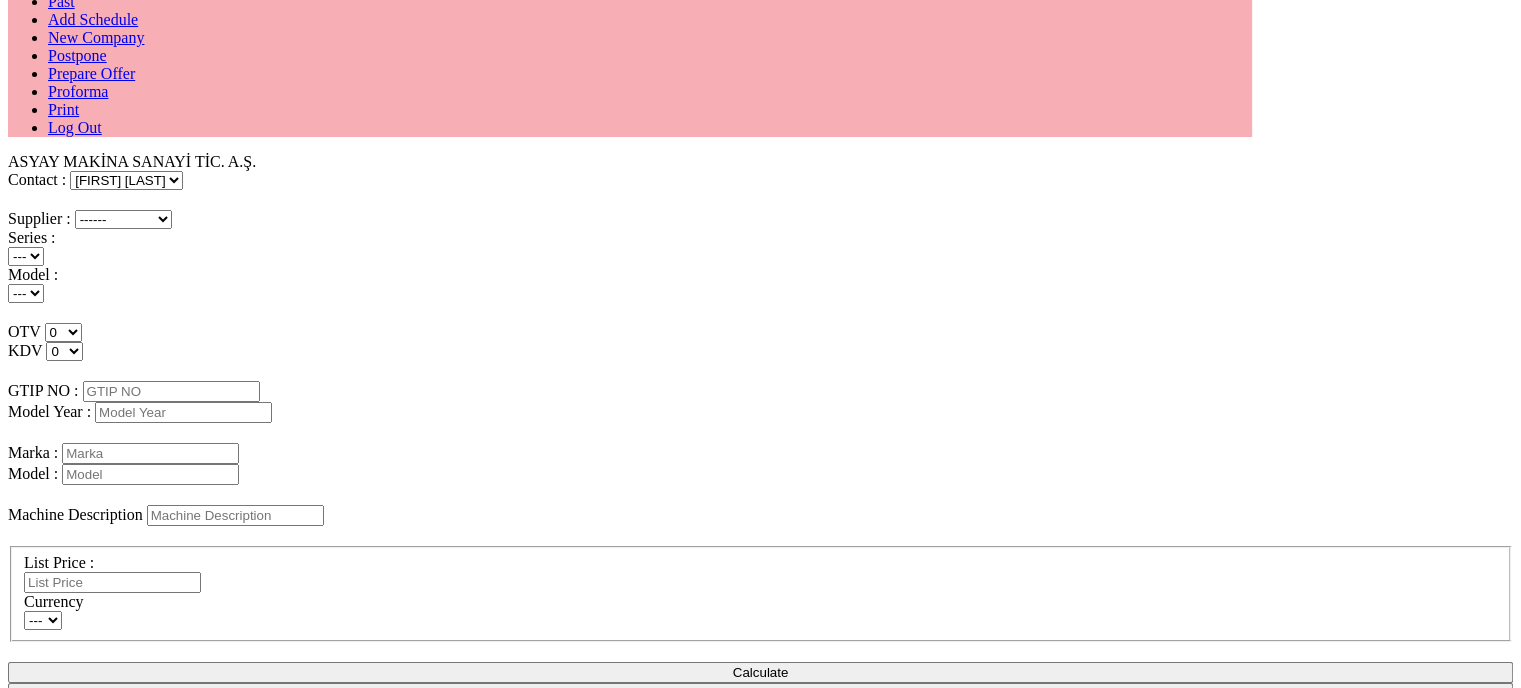 scroll, scrollTop: 268, scrollLeft: 0, axis: vertical 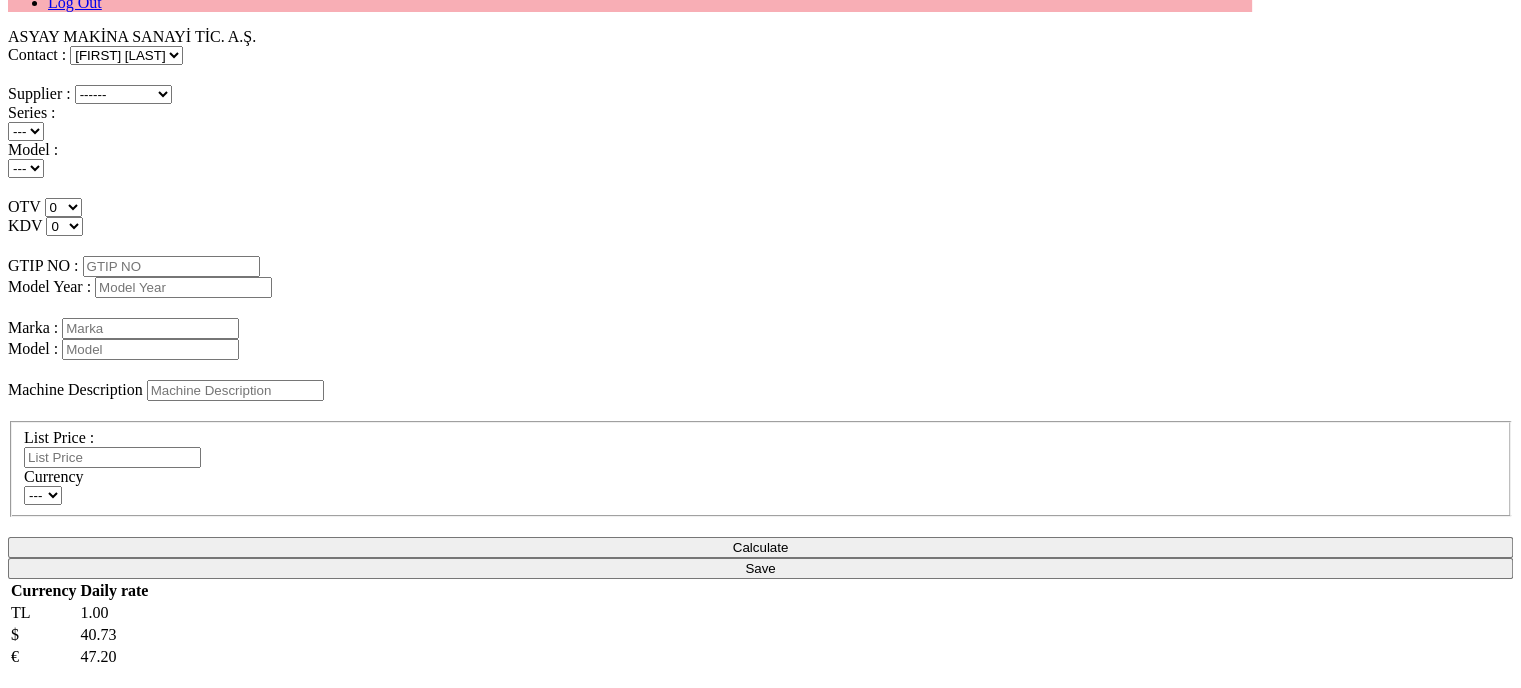 click on "Calculate
Save
Currency
Daily rate
TL
1.00
$
40.73
€
47.20" at bounding box center [760, 603] 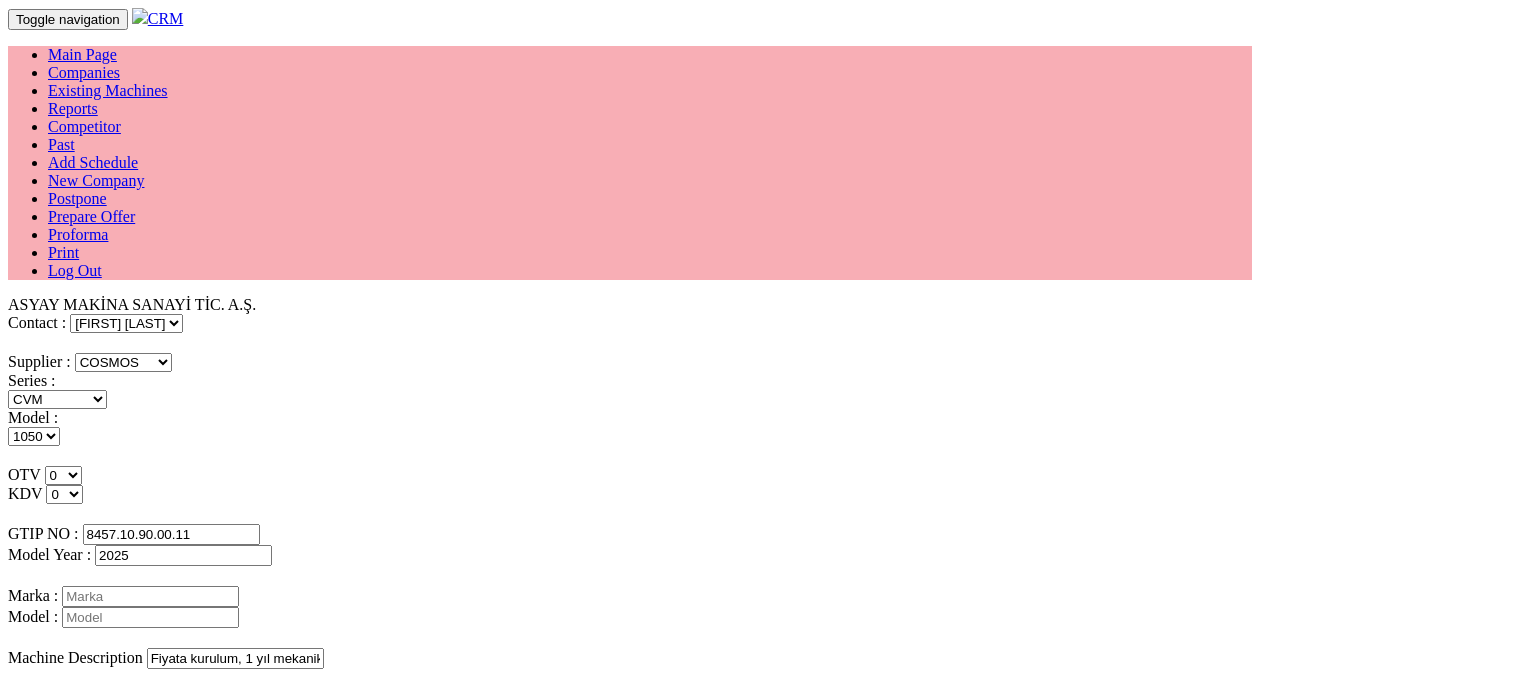 select on "4" 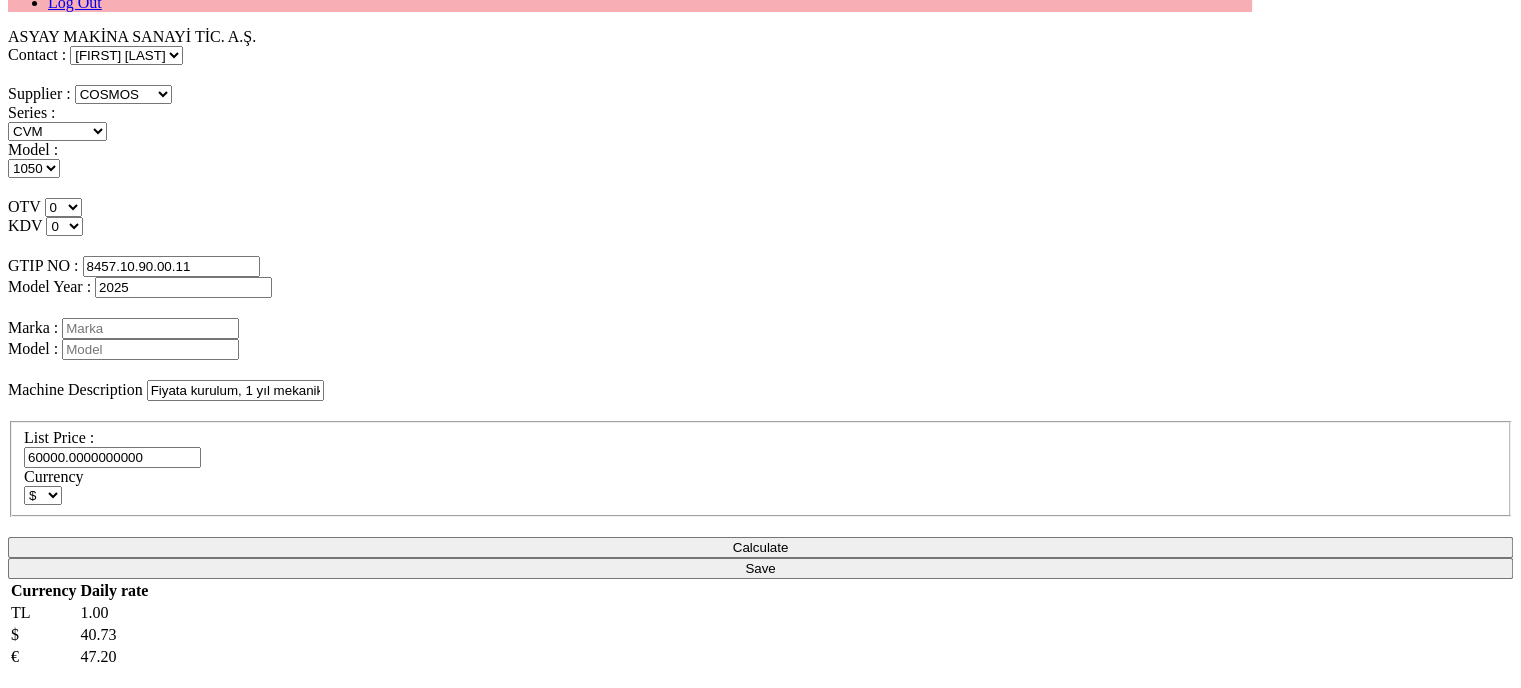 scroll, scrollTop: 0, scrollLeft: 0, axis: both 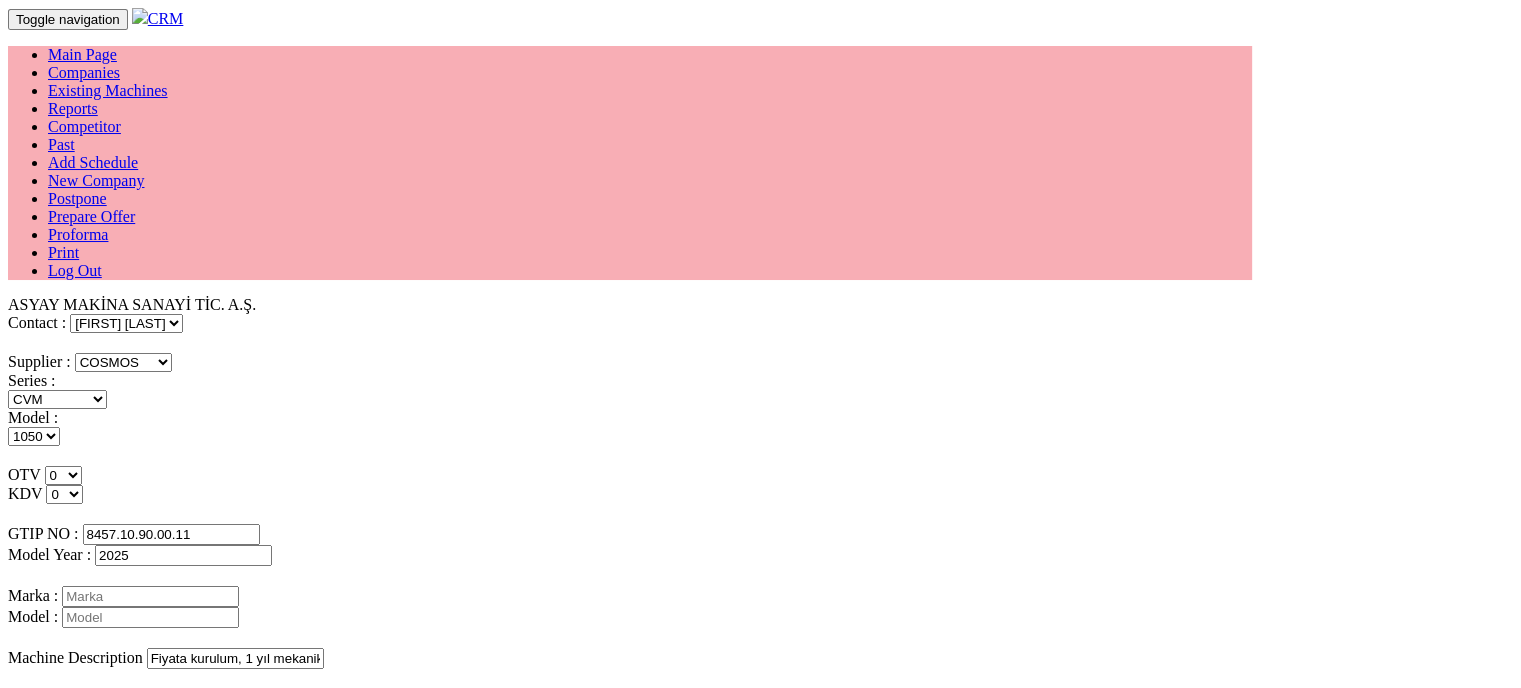click at bounding box center (150, 596) 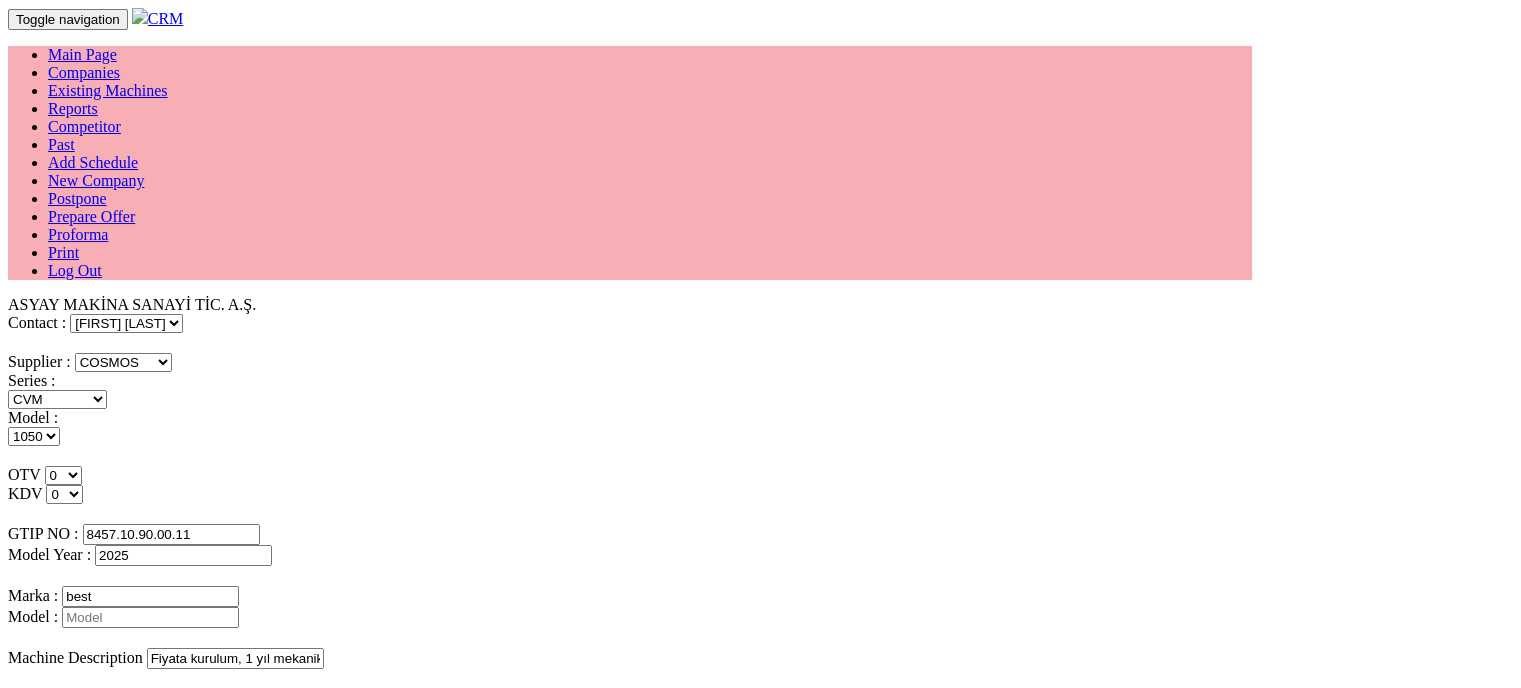 type on "best" 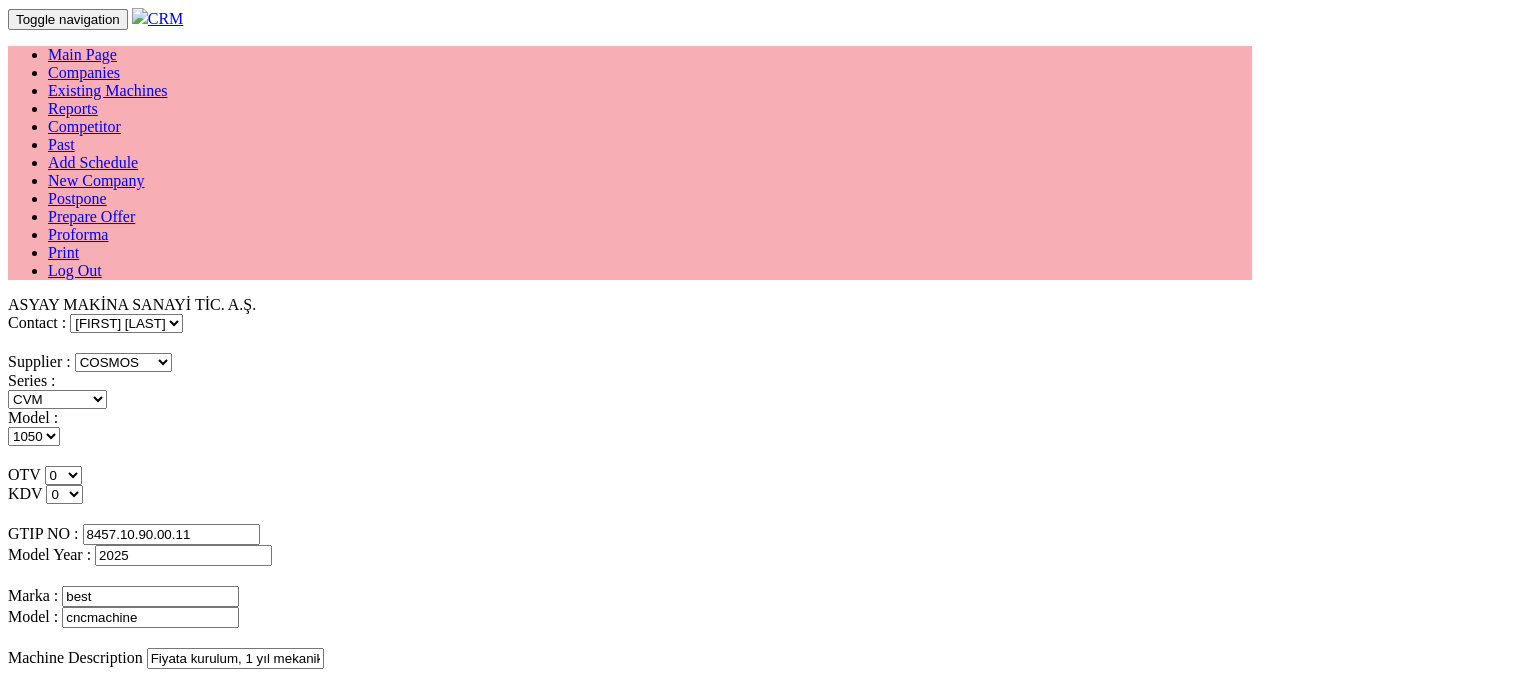 scroll, scrollTop: 268, scrollLeft: 0, axis: vertical 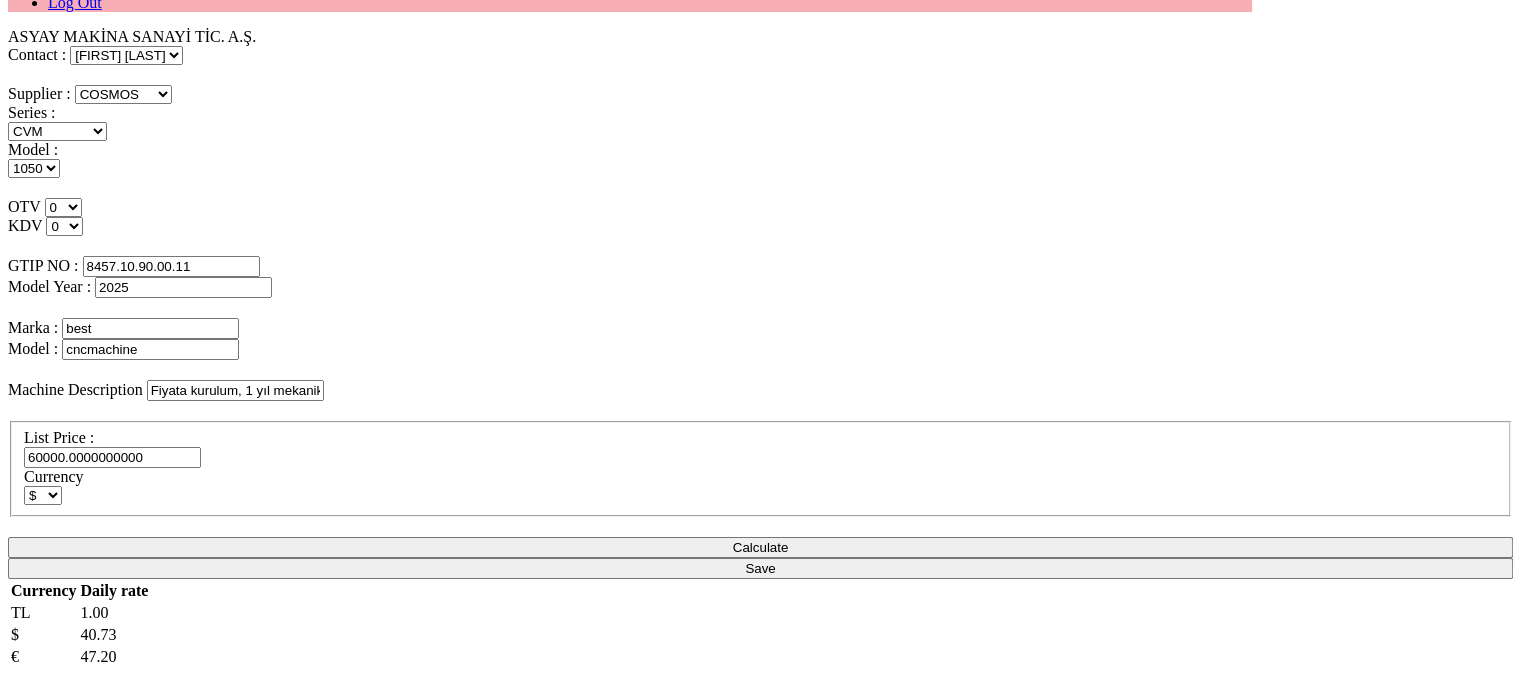 type on "cncmachine" 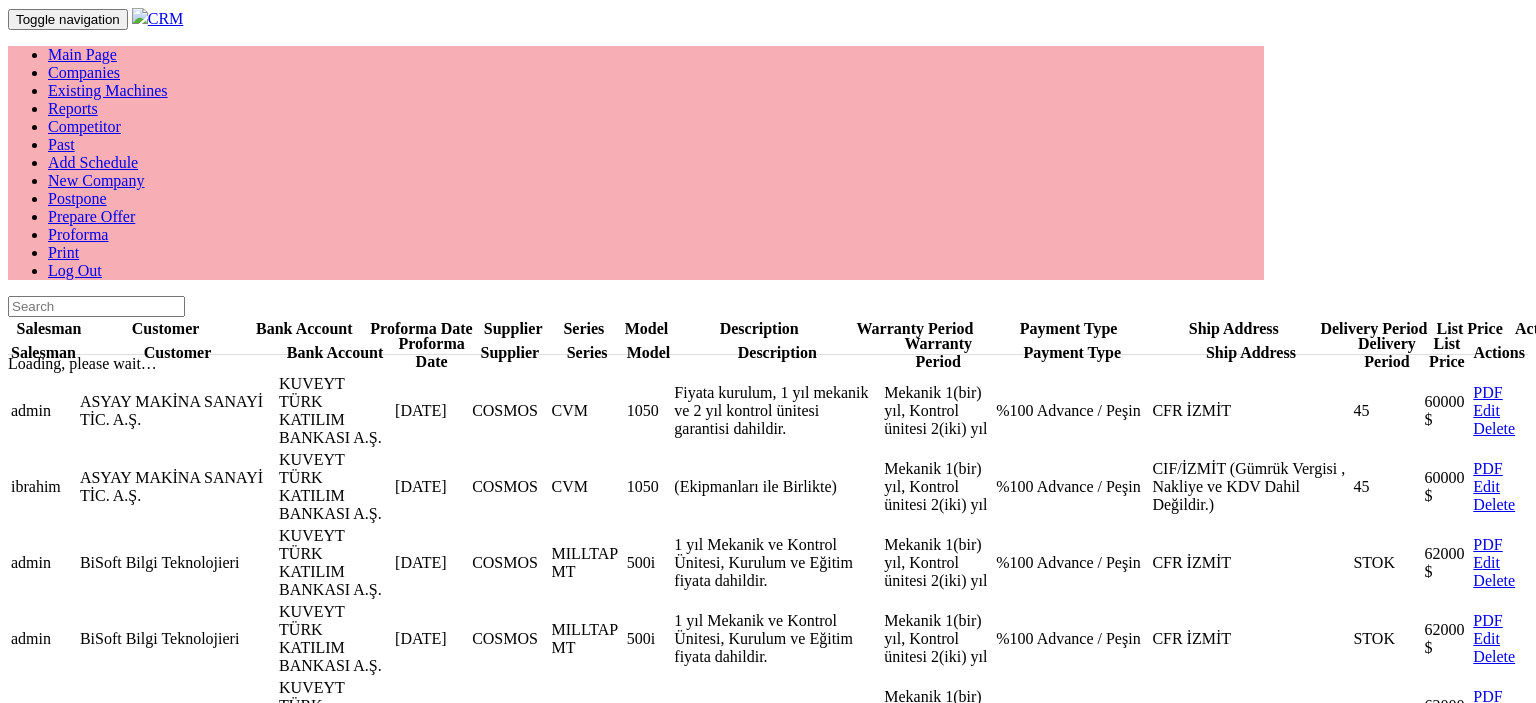 scroll, scrollTop: 0, scrollLeft: 0, axis: both 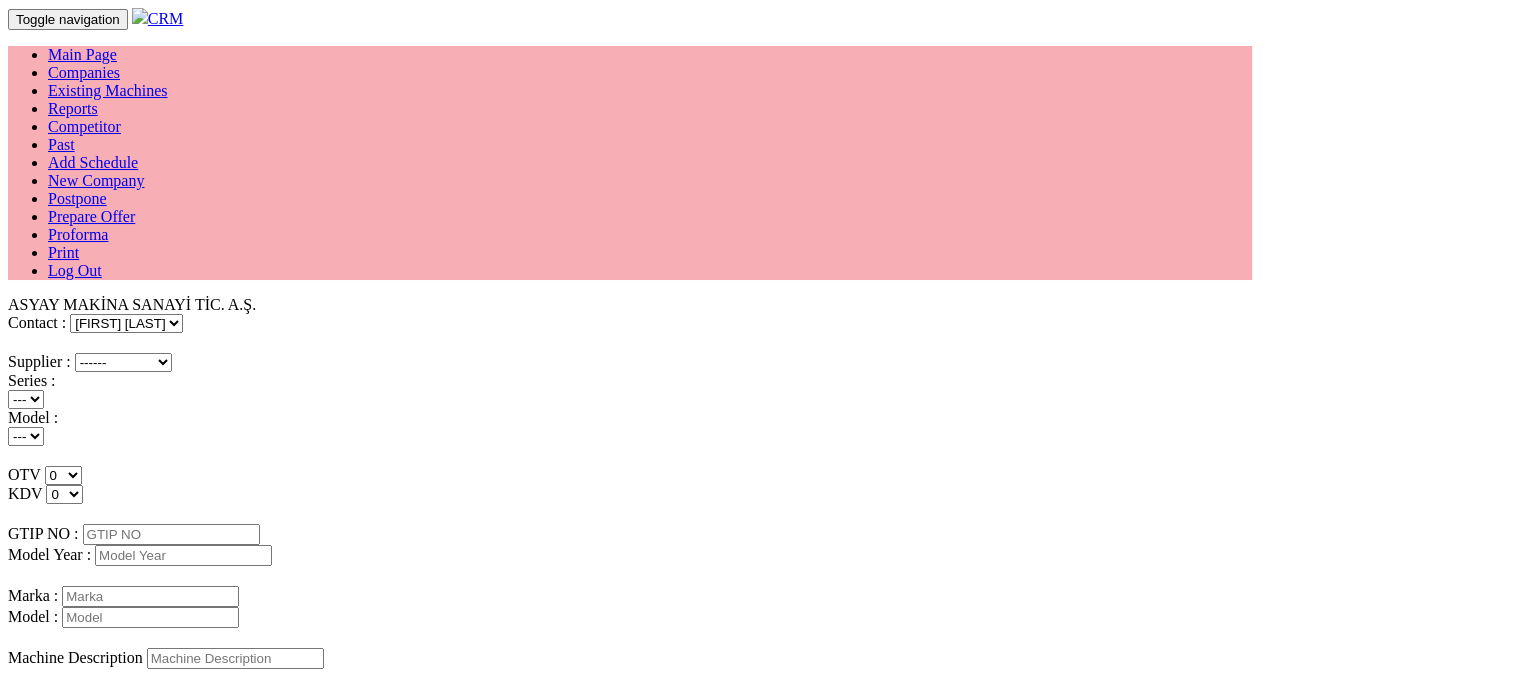 click at bounding box center [150, 596] 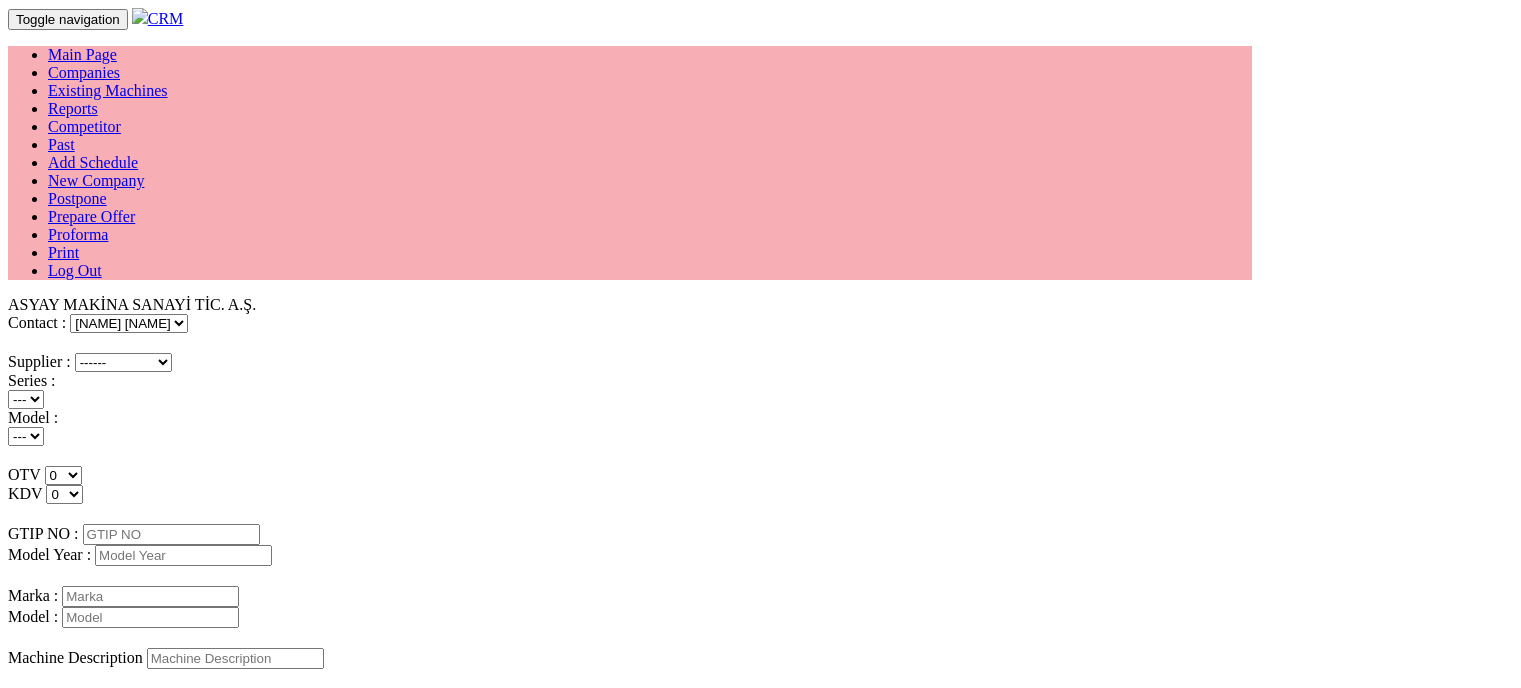 scroll, scrollTop: 0, scrollLeft: 0, axis: both 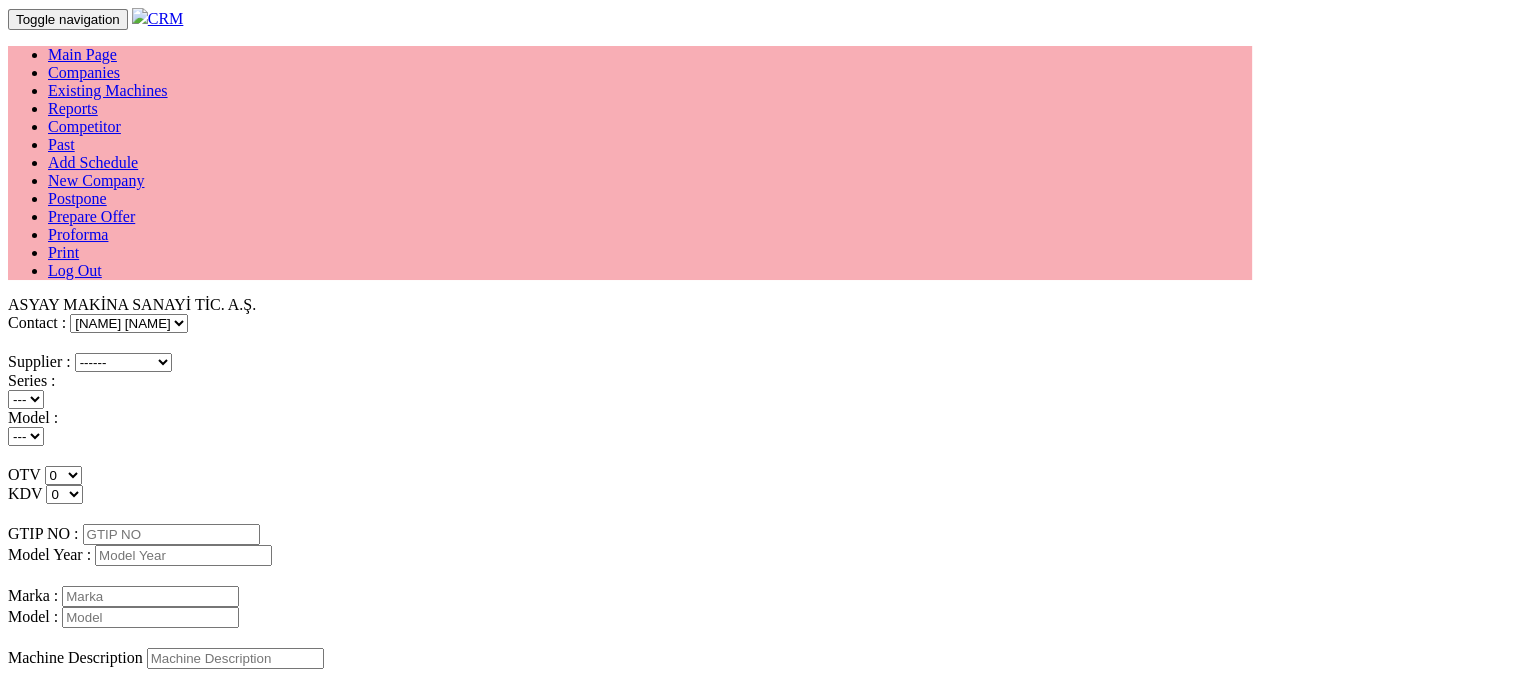 click on "------
PEAKART
COSMOS
GFIR
DUOBEI BQ
DK" at bounding box center [123, 362] 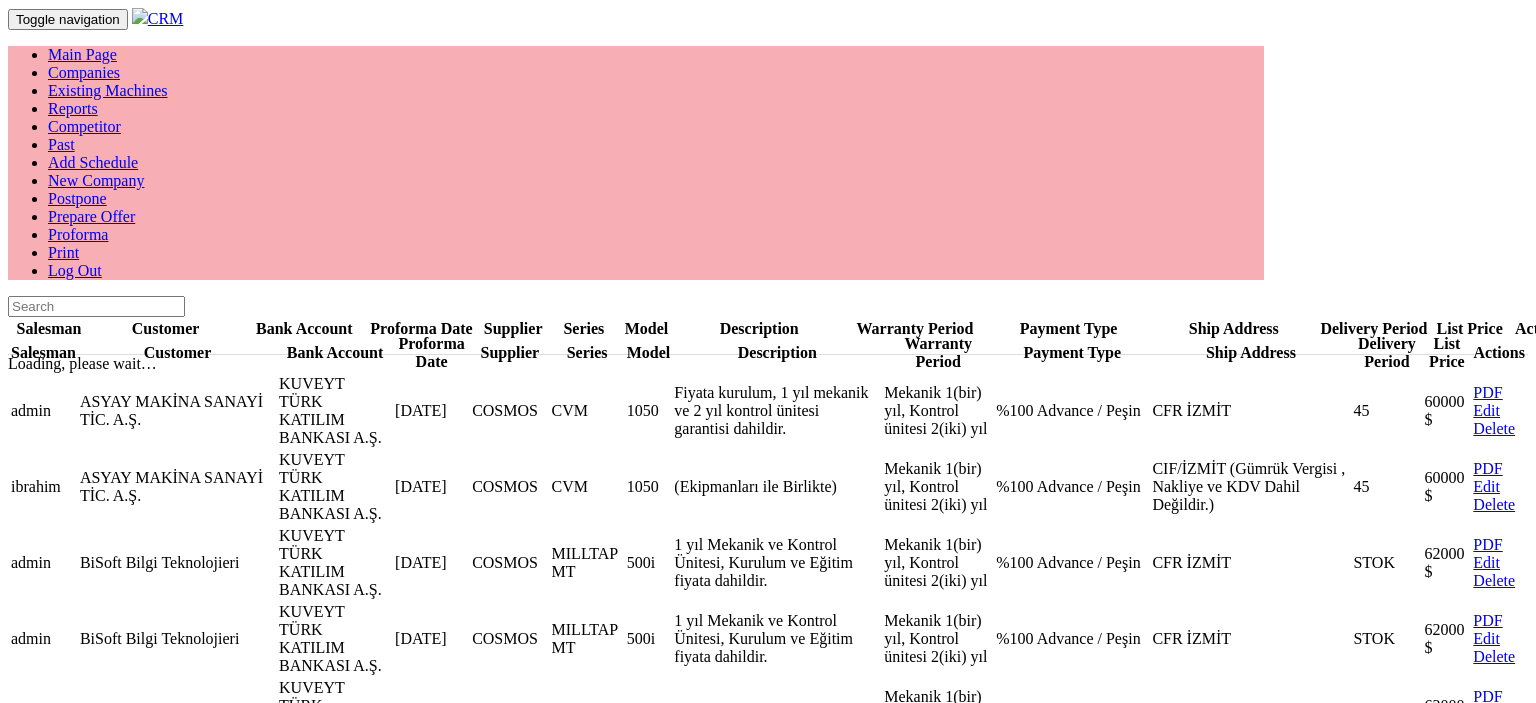 scroll, scrollTop: 0, scrollLeft: 0, axis: both 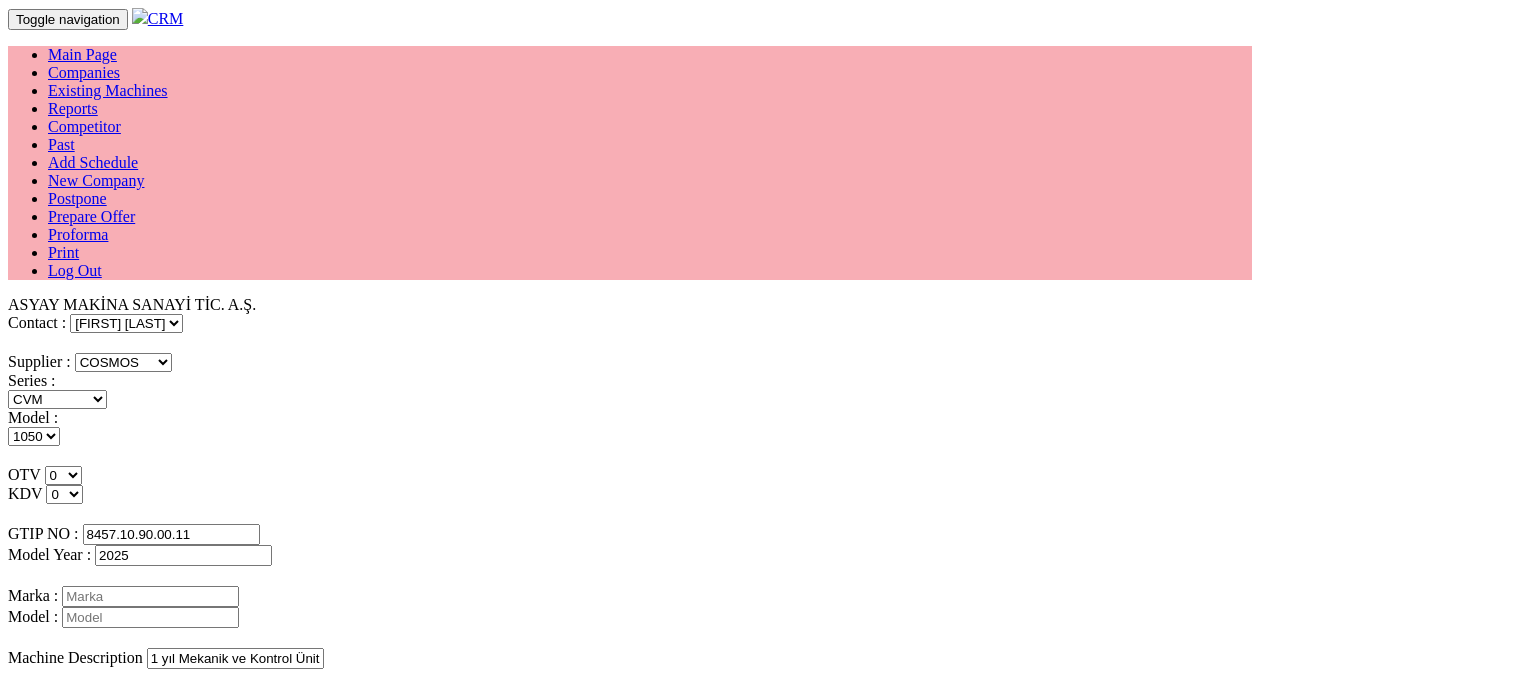 select on "4" 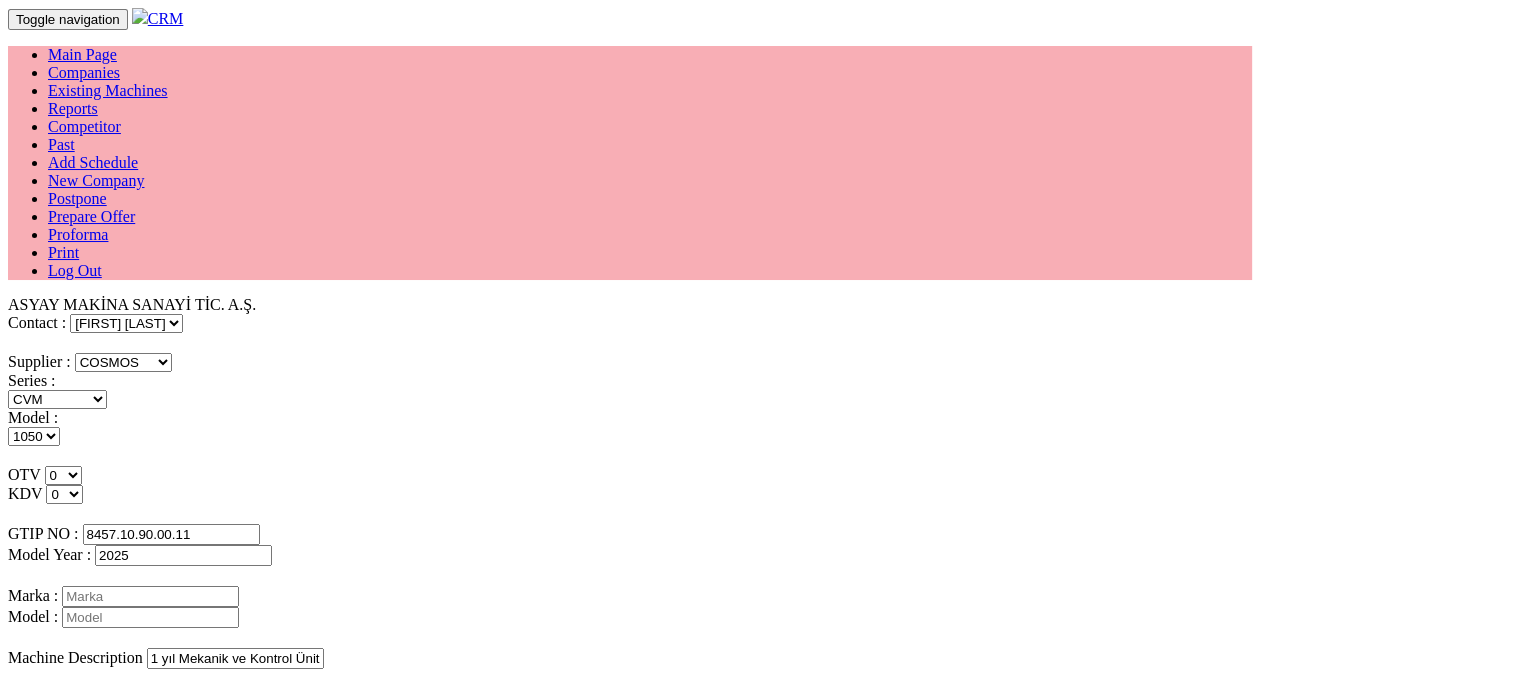 click on "ASYAY MAKİNA SANAYİ TİC. A.Ş.
Contact :
Emre Bozyiğit
Supplier :
------
PEAKART
COSMOS
GFIR
DUOBEI BQ
DK
Series   :
CVM
MILLTAP MT" at bounding box center [760, 725] 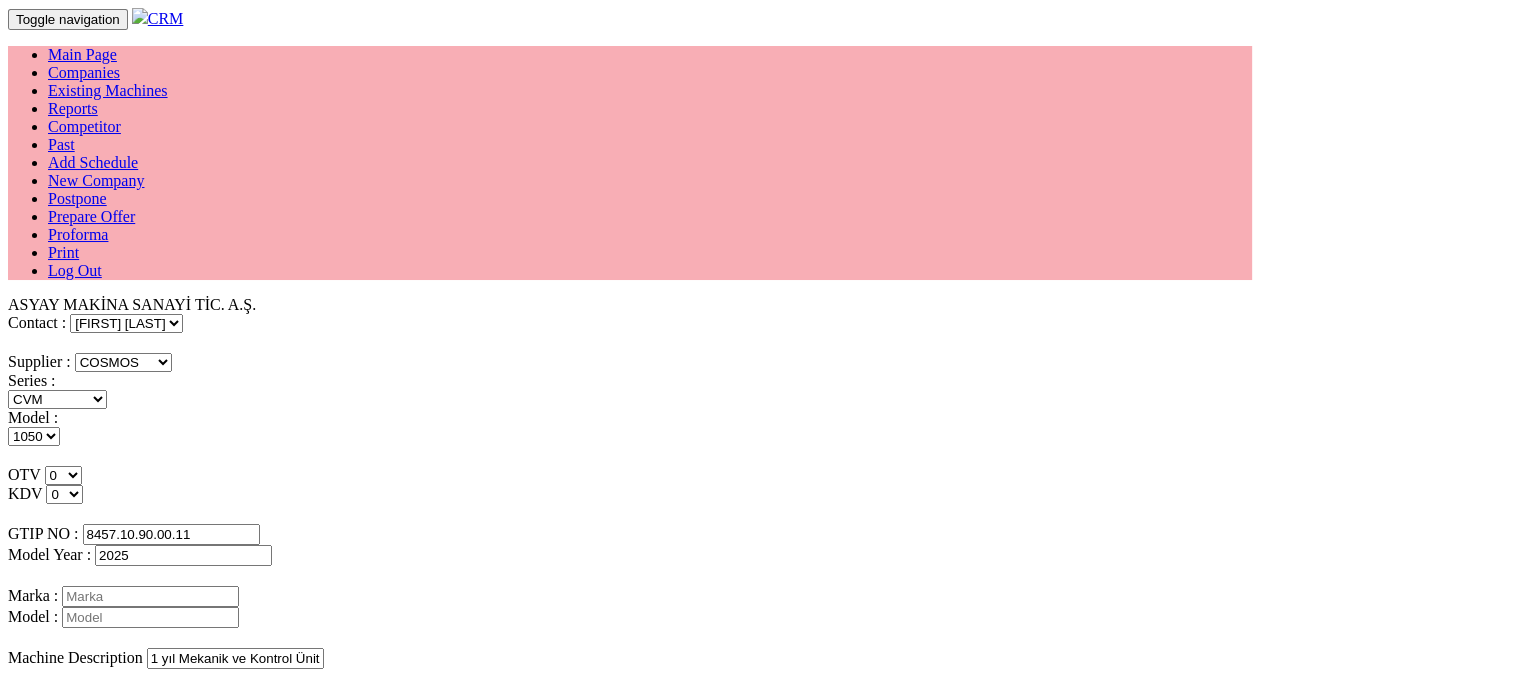 type on "best" 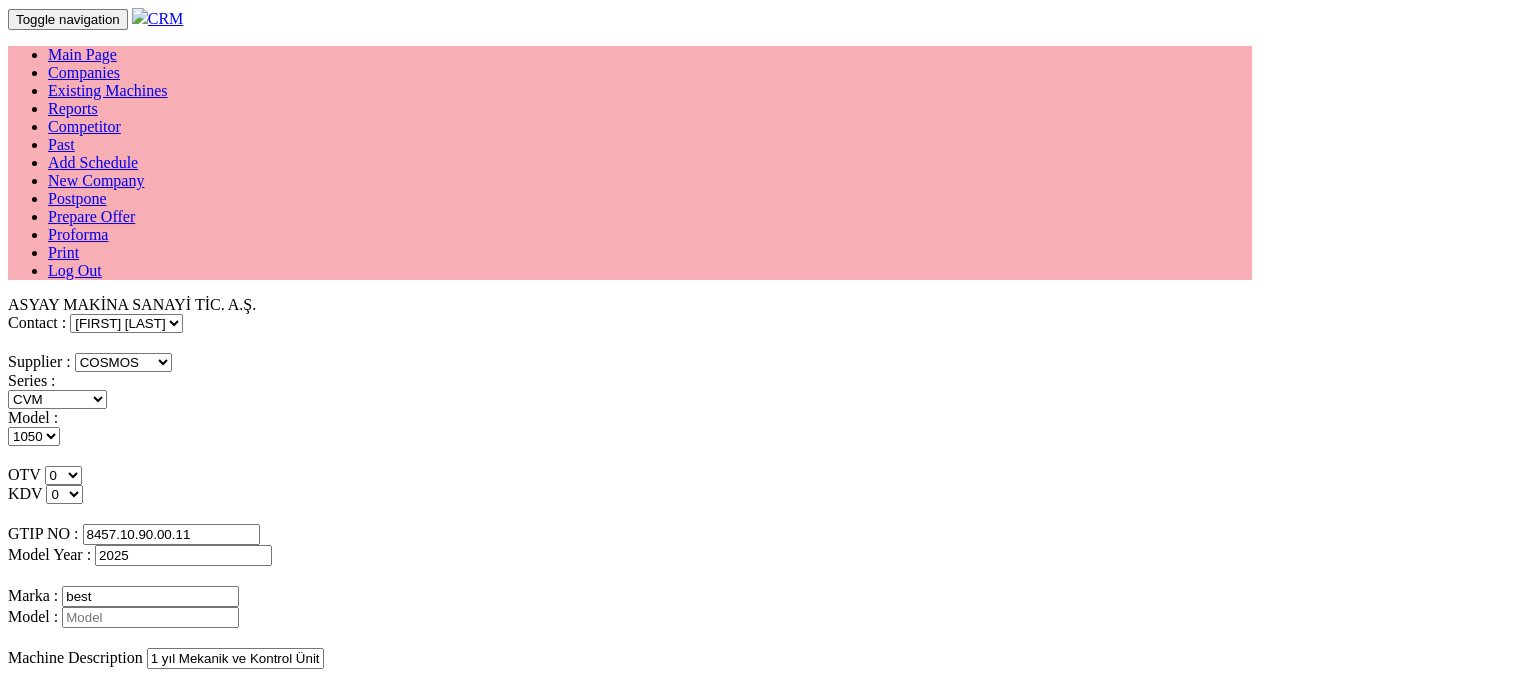 click at bounding box center [150, 617] 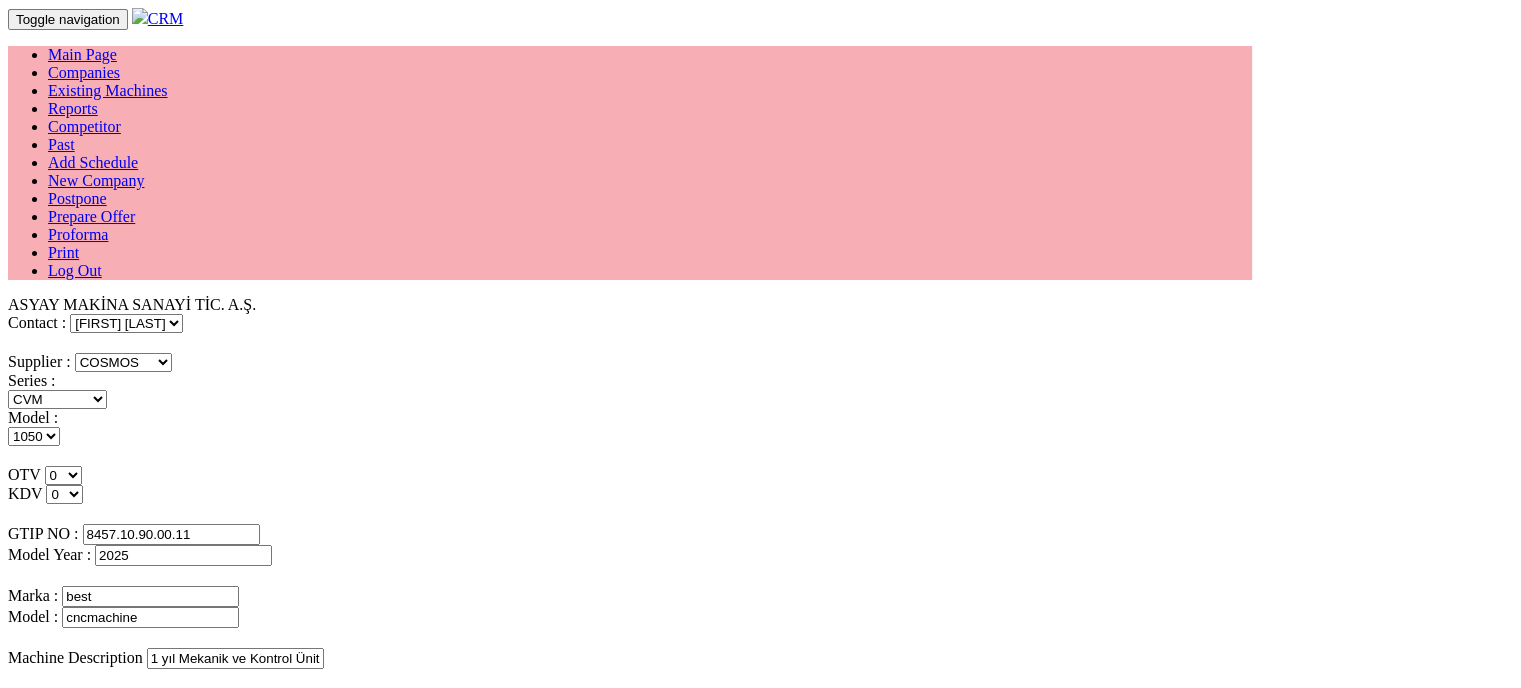 click on "List Price :
60000.0000000000
Currency
---
TL
$
€" at bounding box center (760, 737) 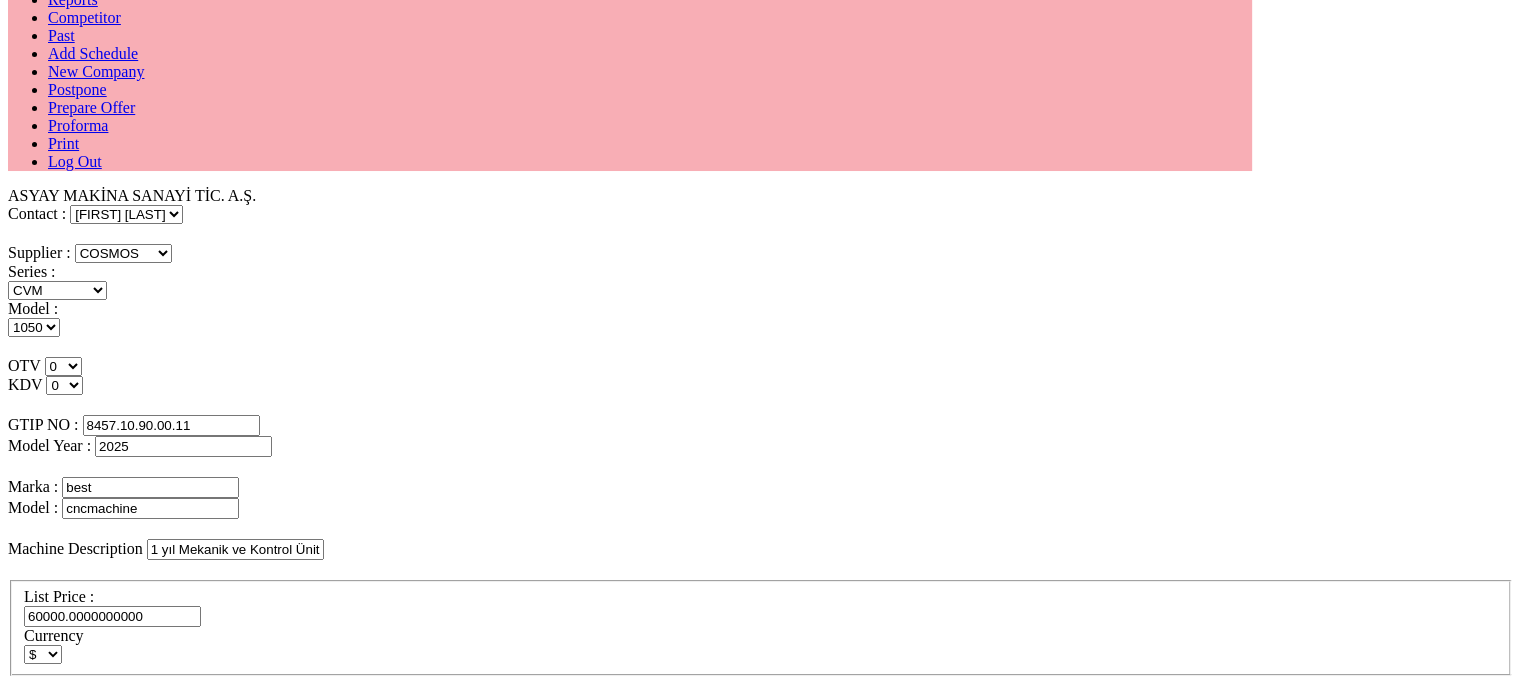 scroll, scrollTop: 268, scrollLeft: 0, axis: vertical 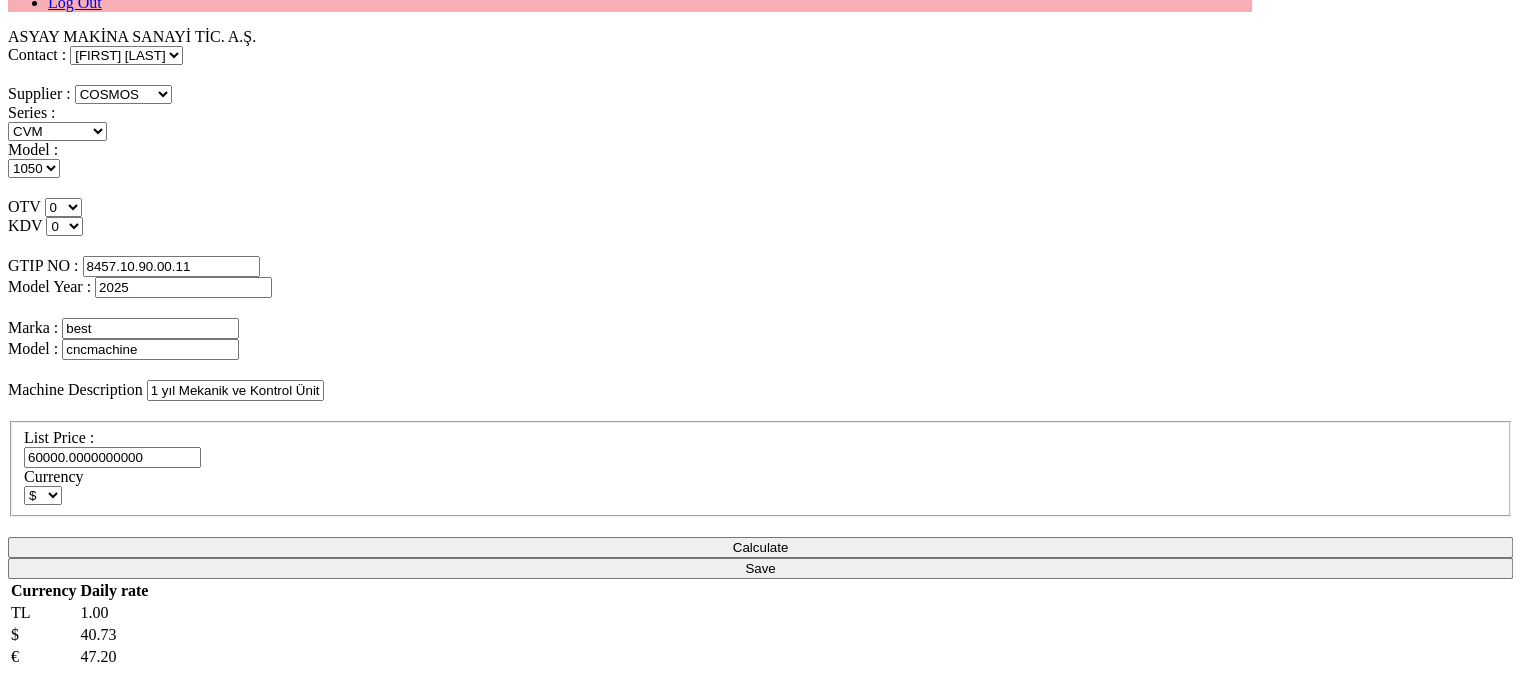 click on "Save" at bounding box center (760, 875) 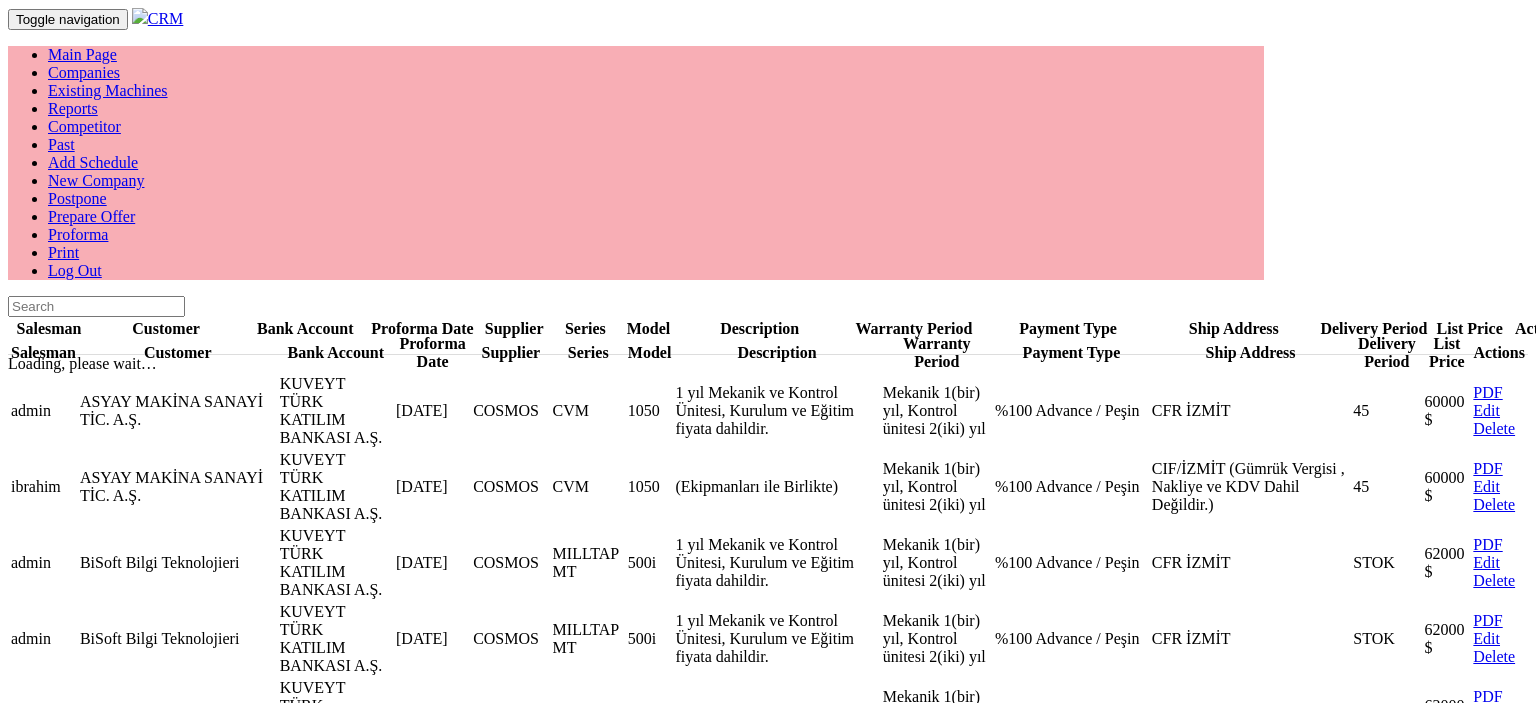 scroll, scrollTop: 0, scrollLeft: 0, axis: both 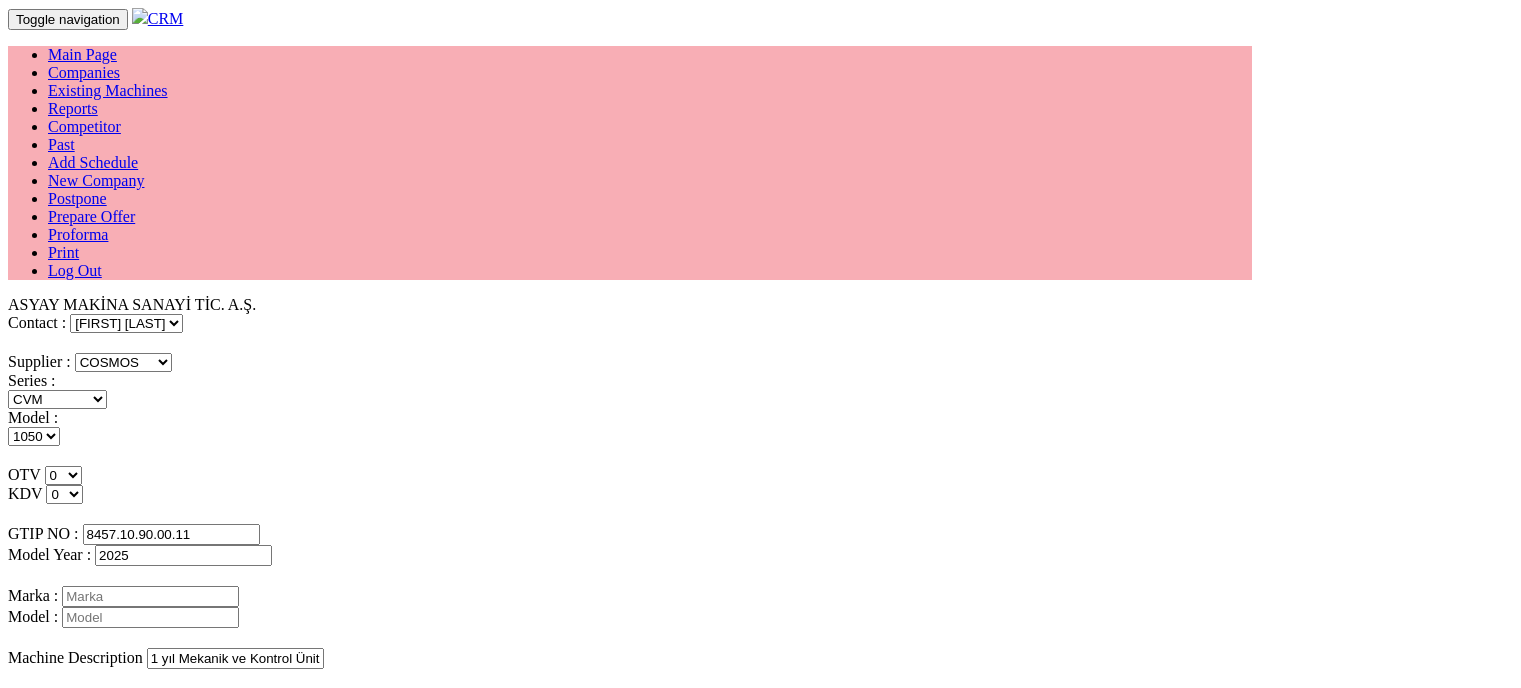 select on "4" 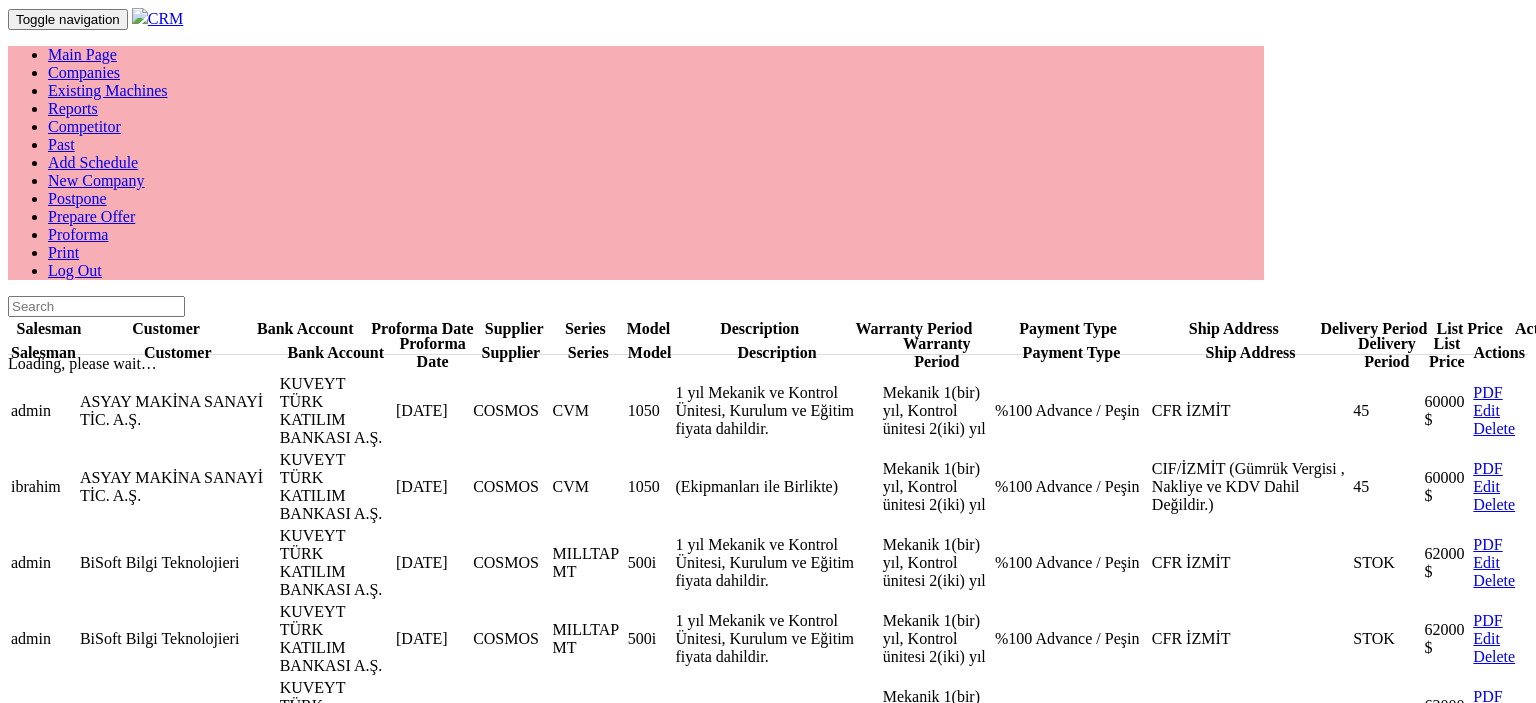 scroll, scrollTop: 0, scrollLeft: 0, axis: both 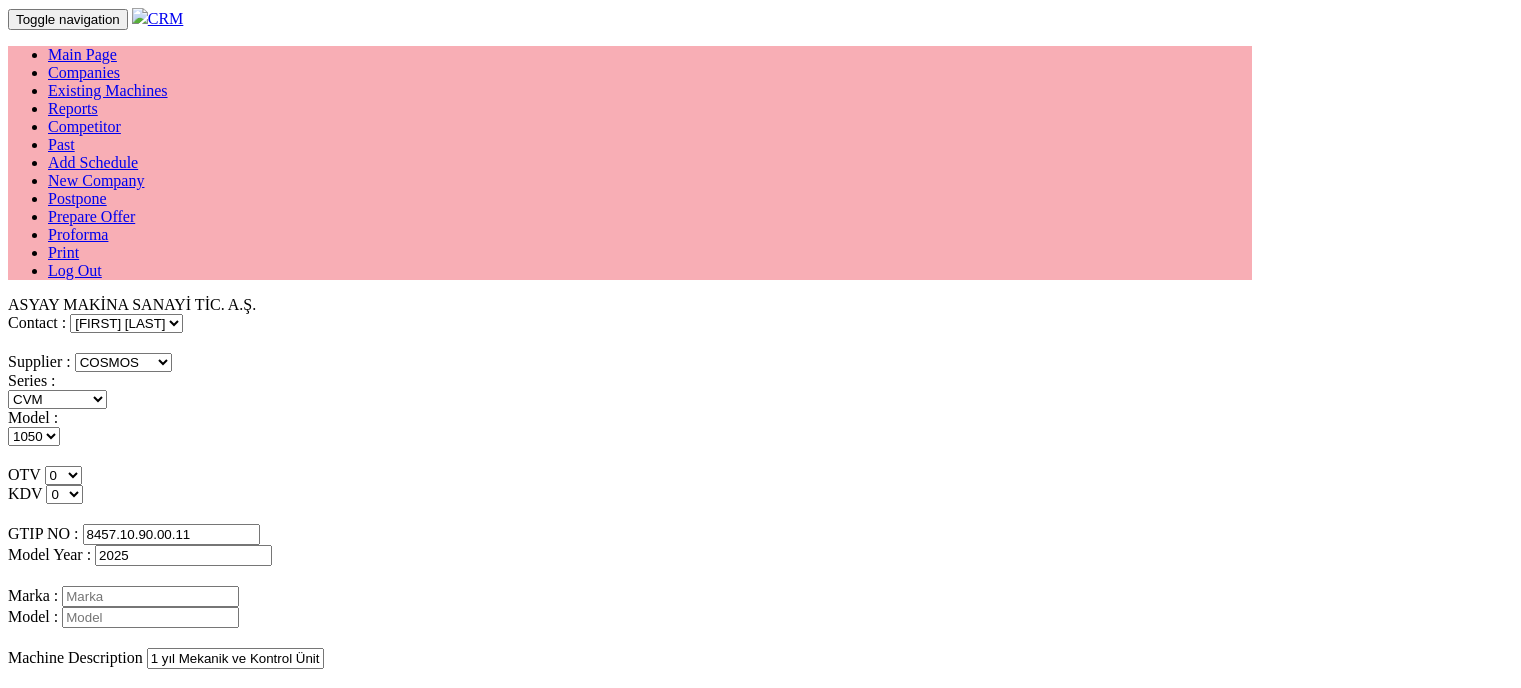 select on "4" 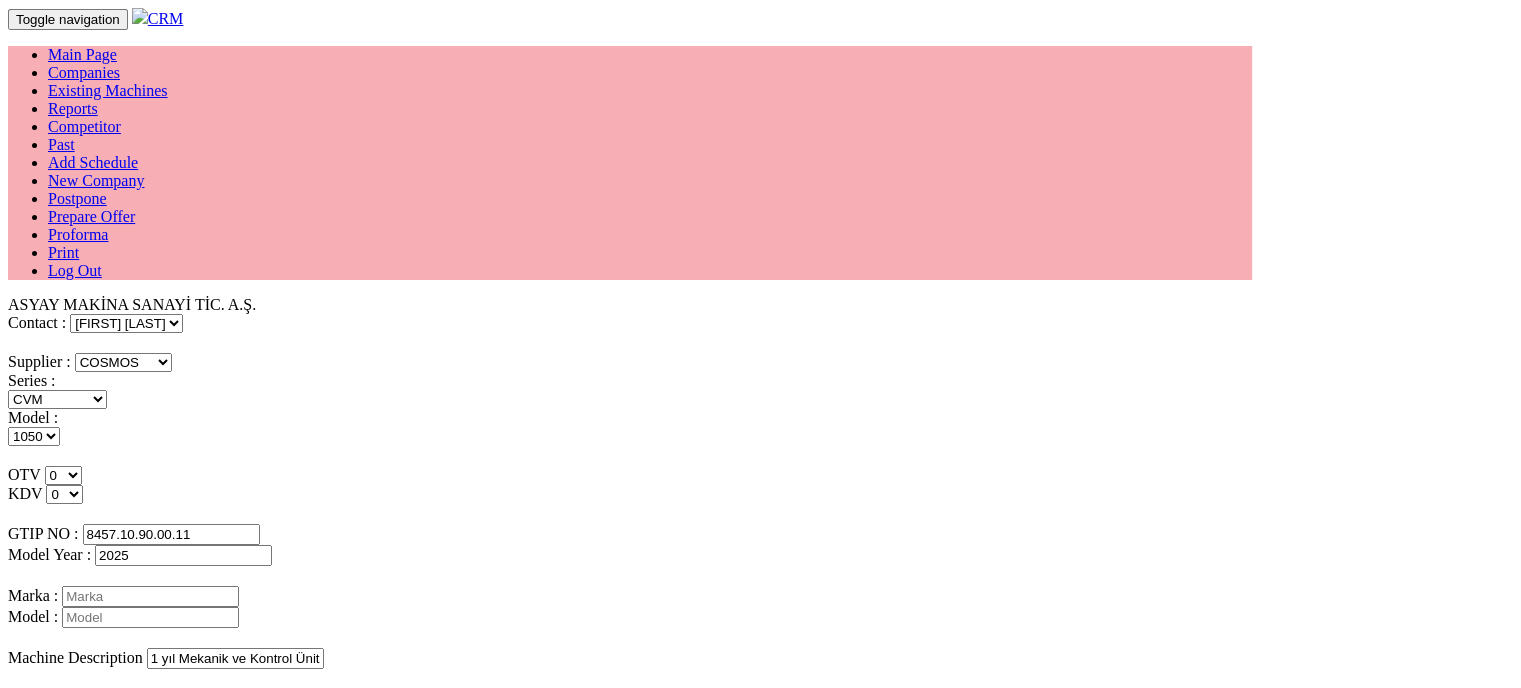 click at bounding box center (150, 596) 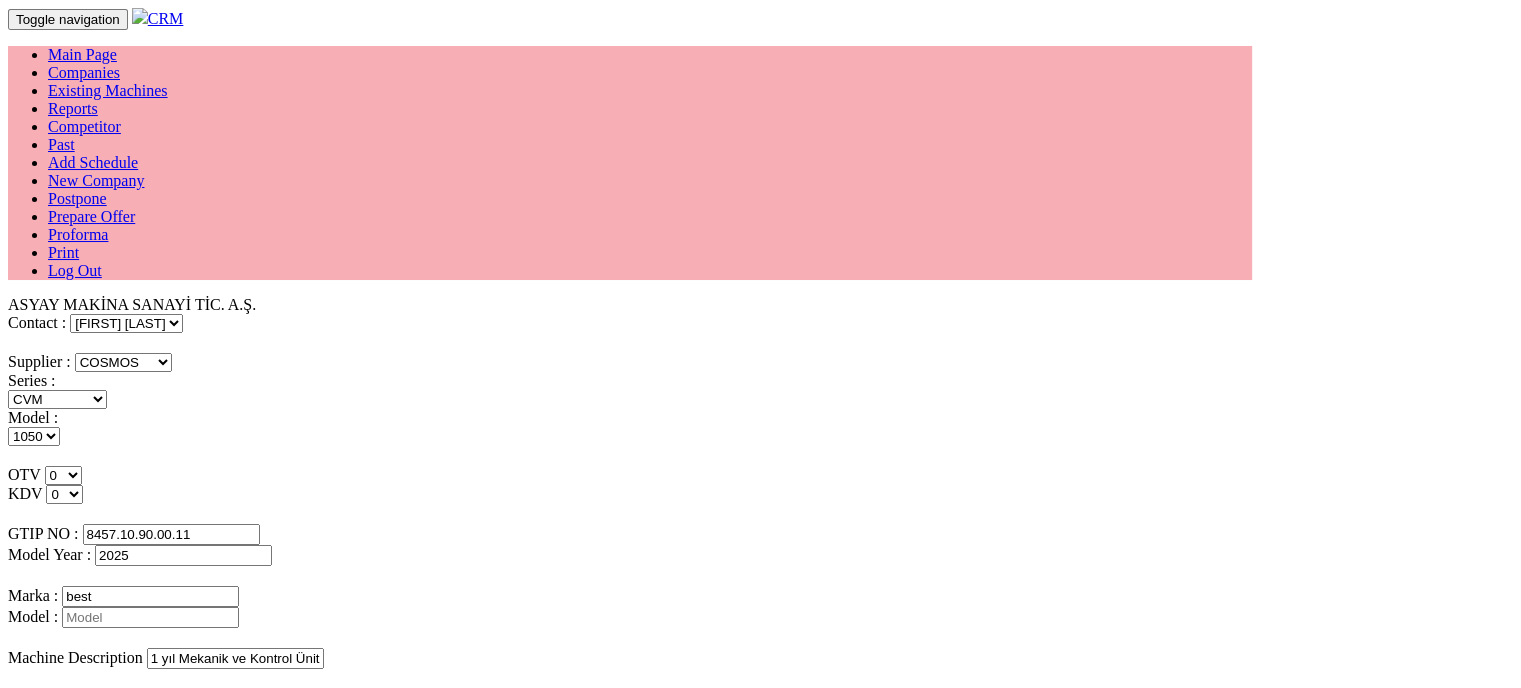 drag, startPoint x: 502, startPoint y: 403, endPoint x: 497, endPoint y: 444, distance: 41.303753 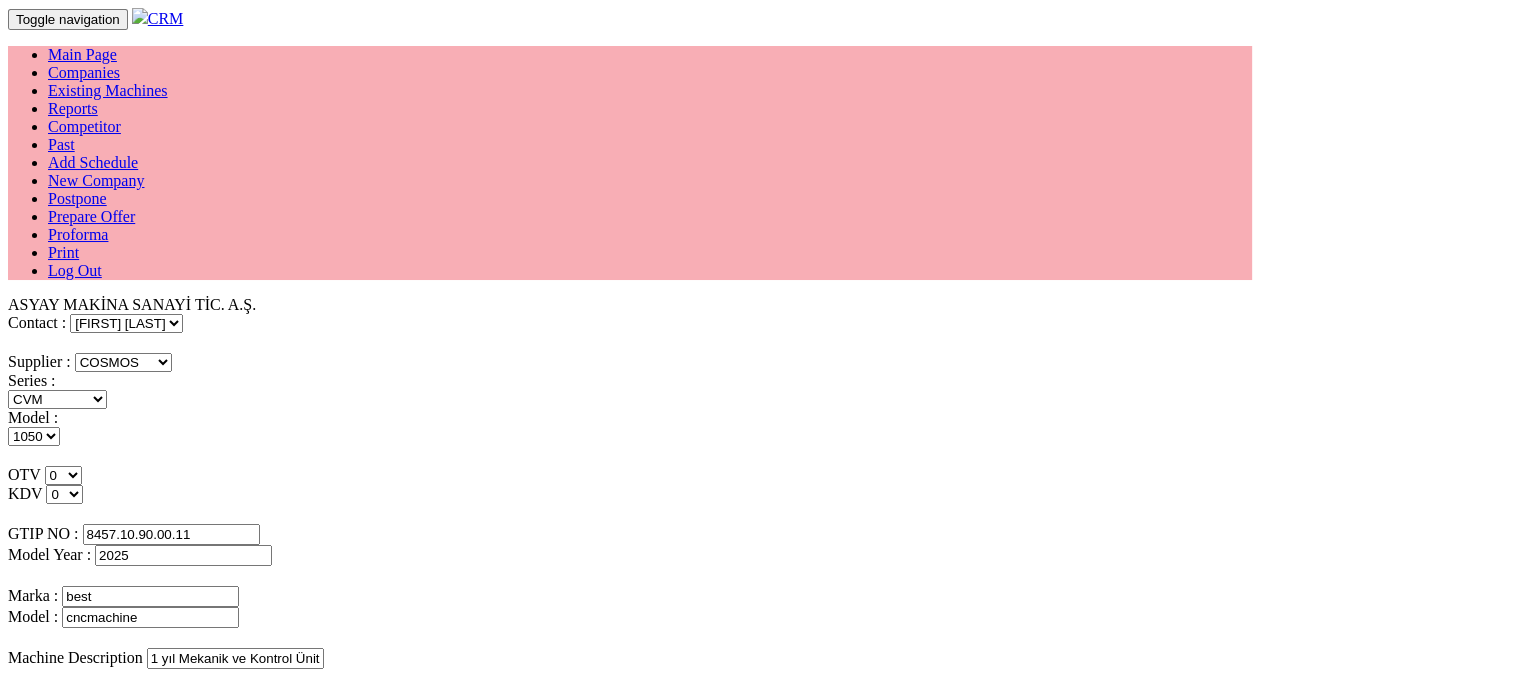 click on "ASYAY MAKİNA SANAYİ TİC. A.Ş.
Contact :
Emre Bozyiğit
Supplier :
------
PEAKART
COSMOS
GFIR
DUOBEI BQ
DK
Series   :
CVM
MILLTAP MT" at bounding box center (760, 725) 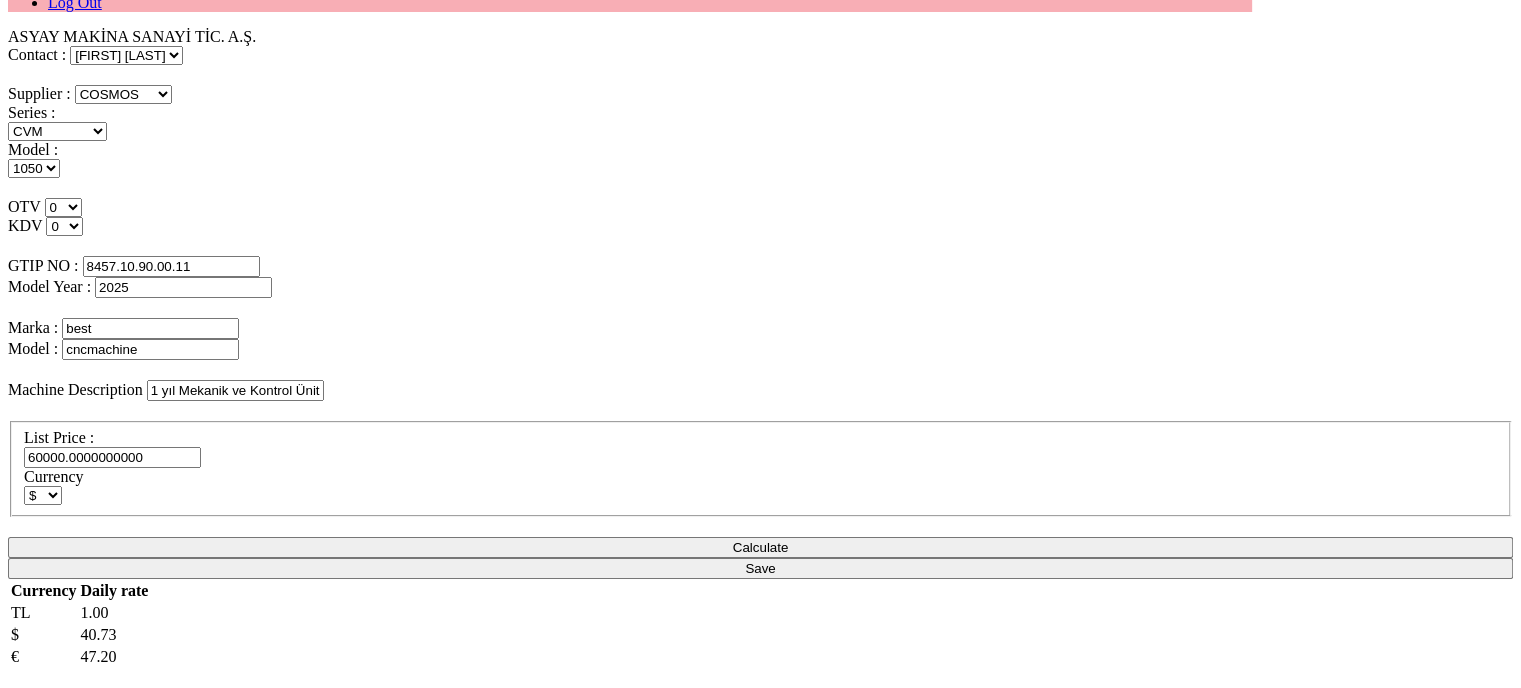 click on "Save" at bounding box center (760, 875) 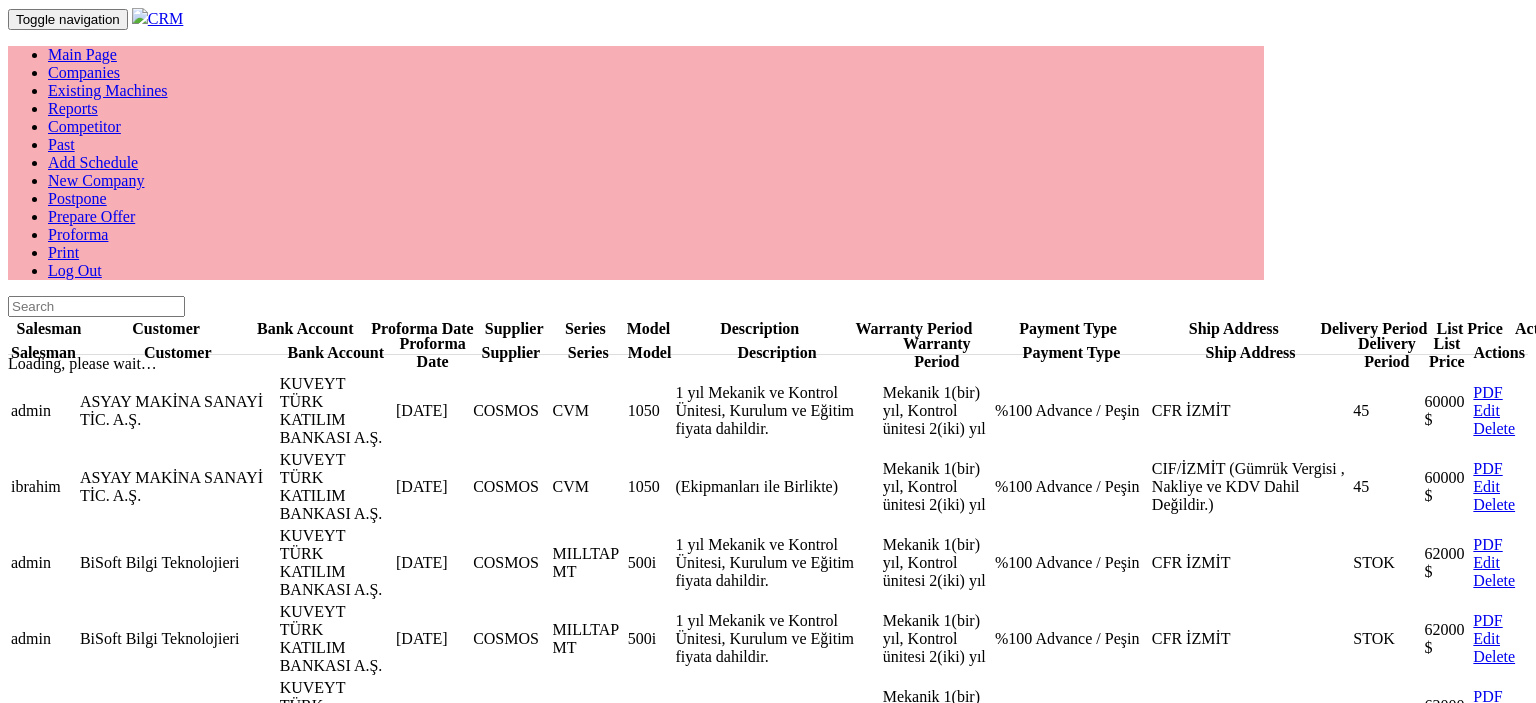 scroll, scrollTop: 0, scrollLeft: 0, axis: both 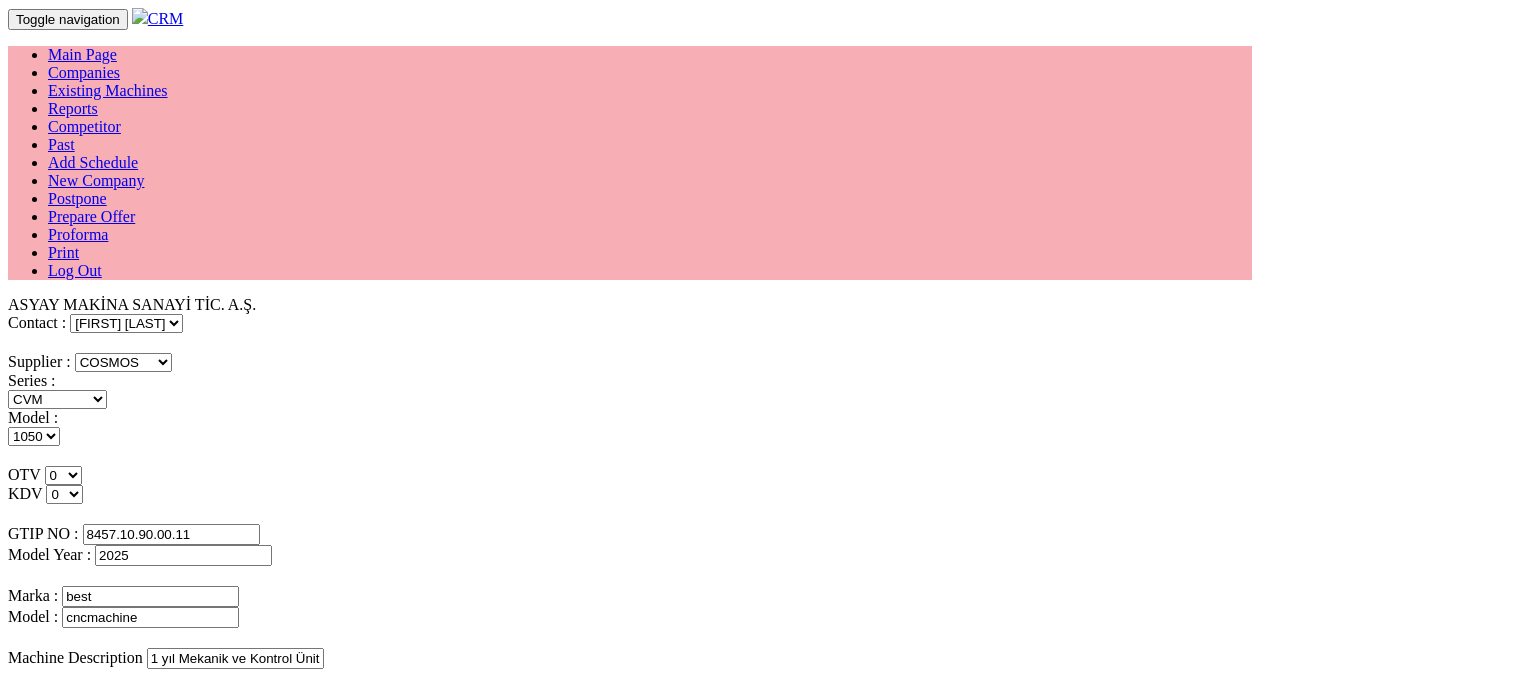 select on "4" 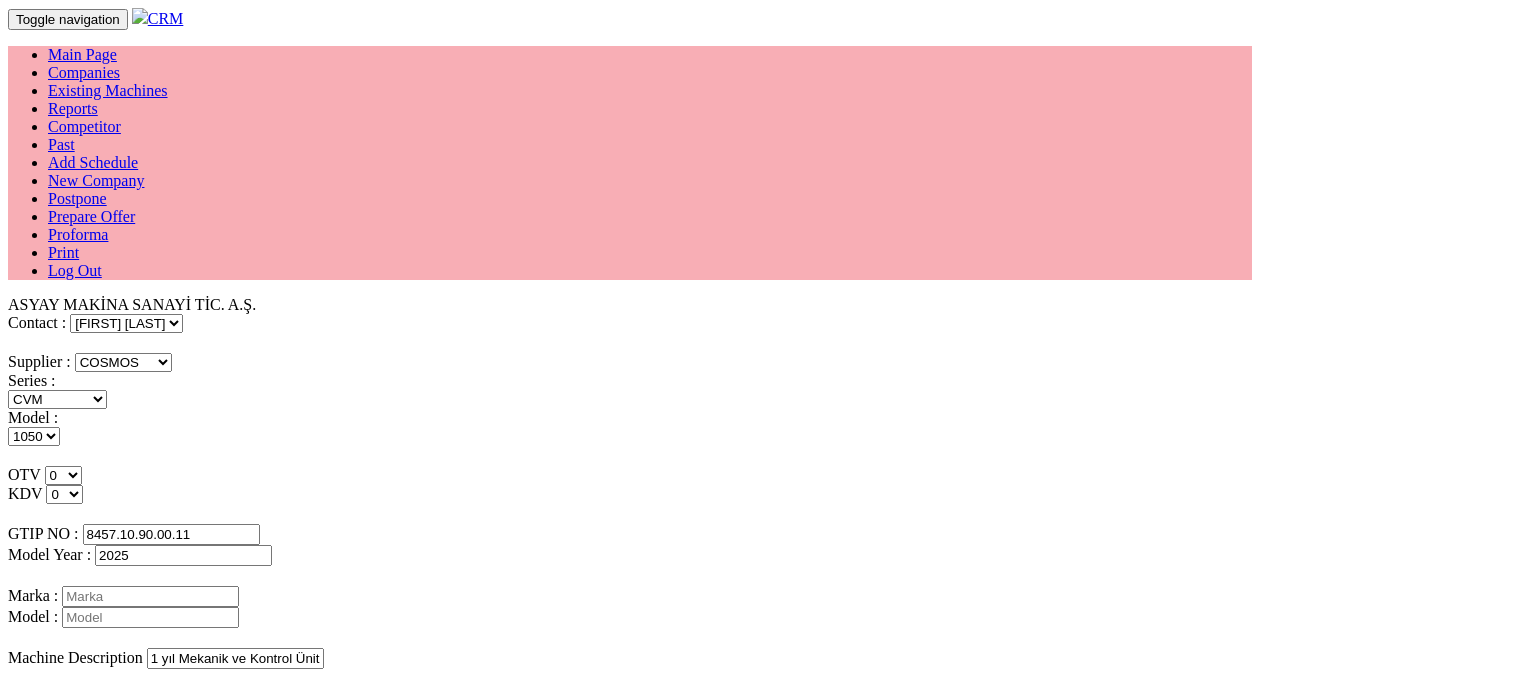 select on "4" 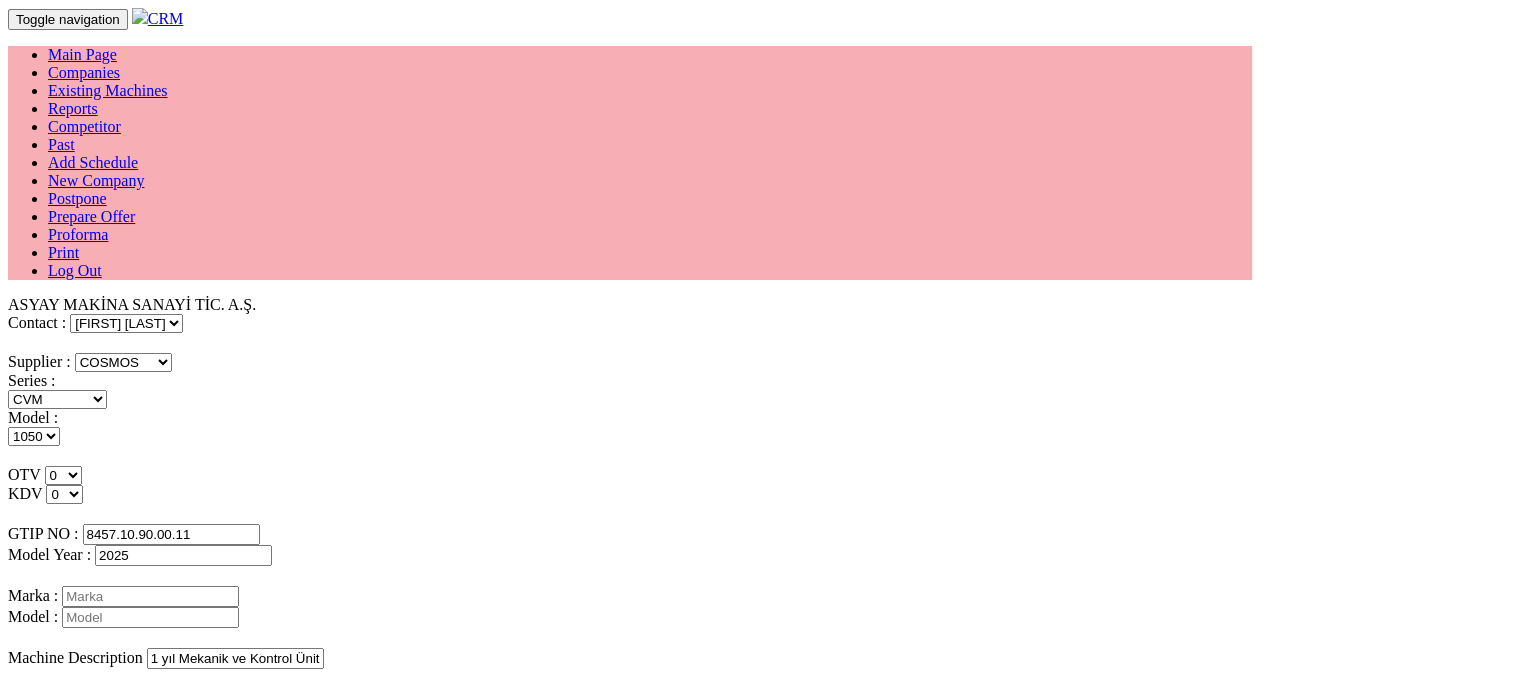 click at bounding box center (150, 596) 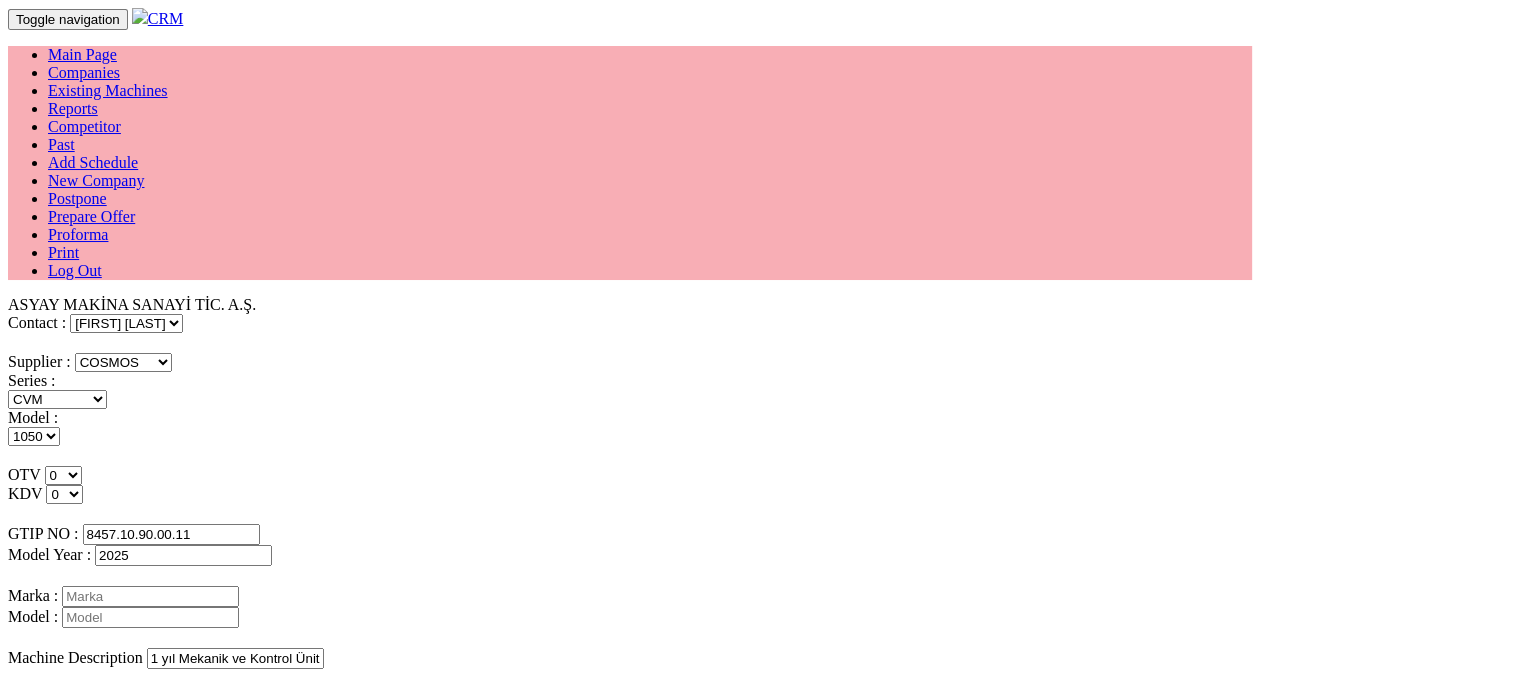 type on "best" 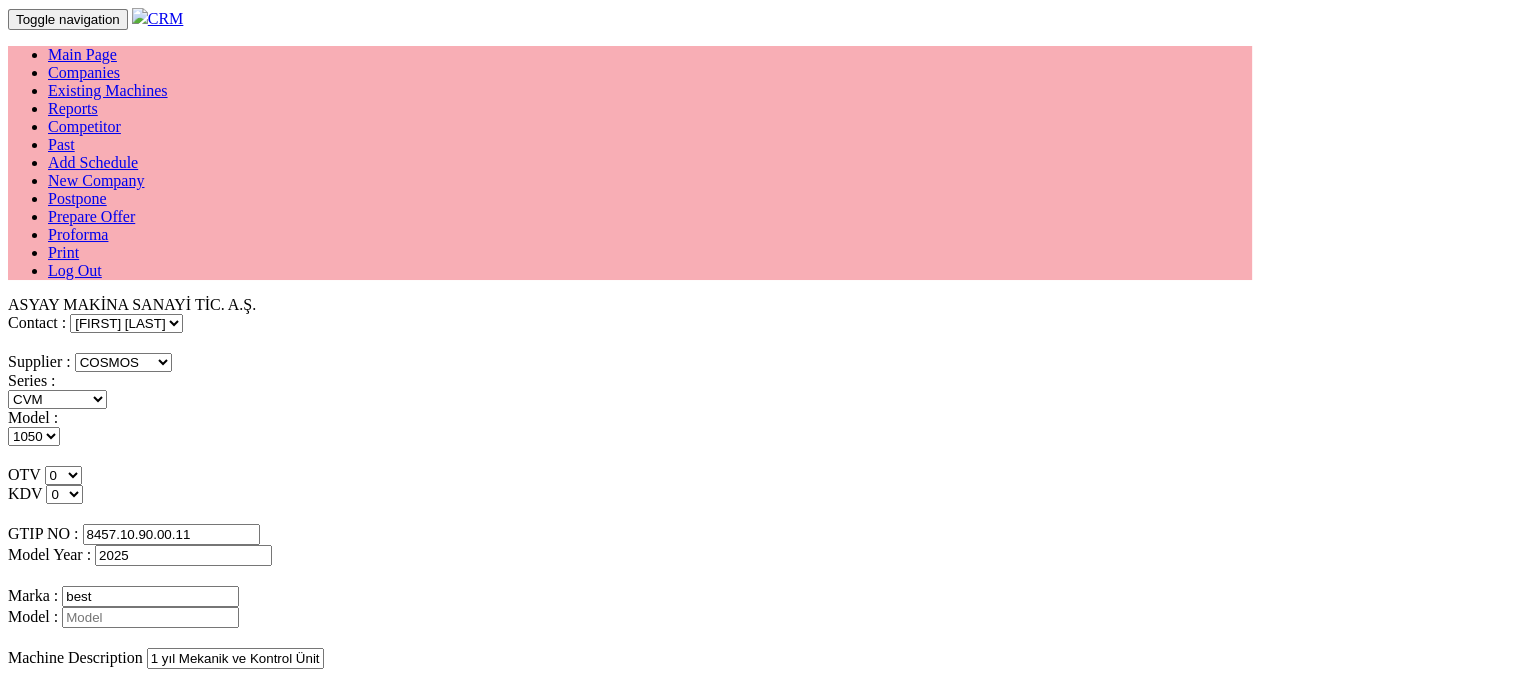 click at bounding box center (150, 617) 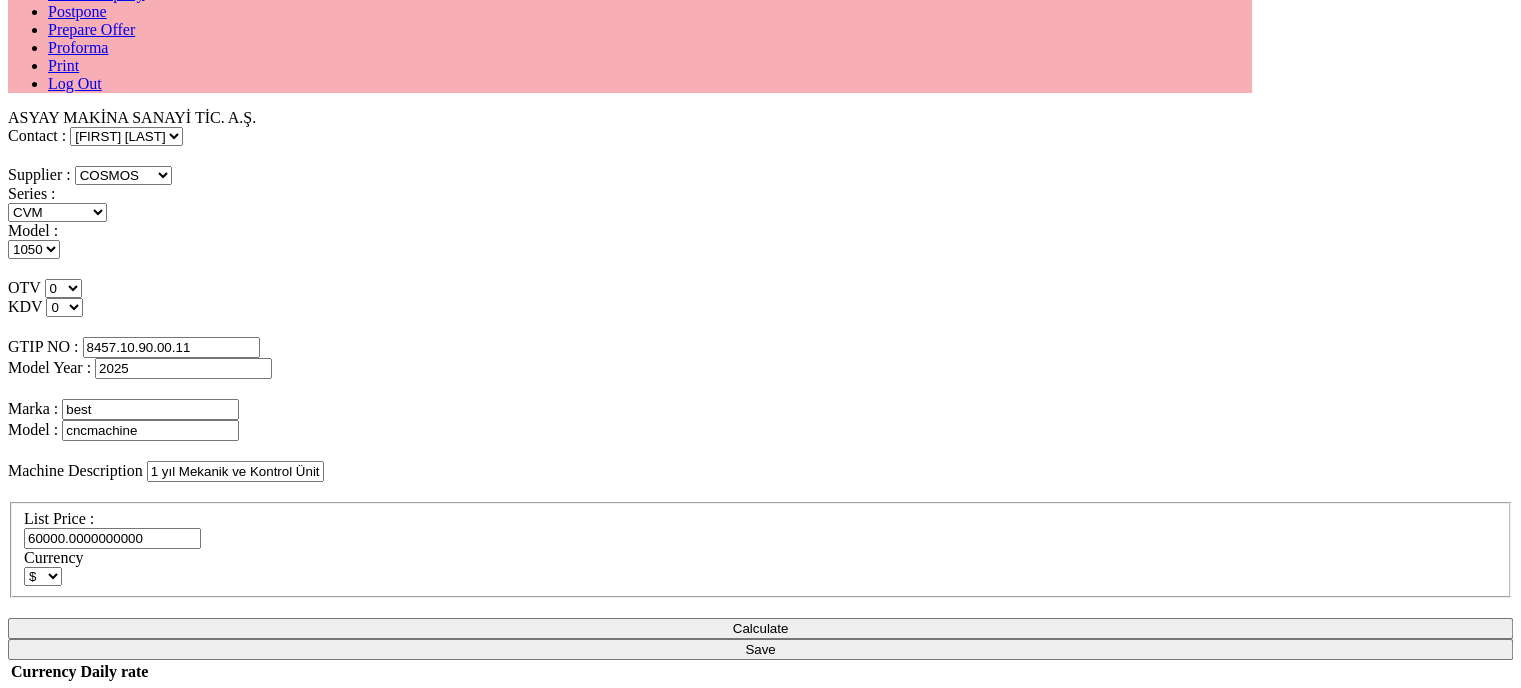 scroll, scrollTop: 268, scrollLeft: 0, axis: vertical 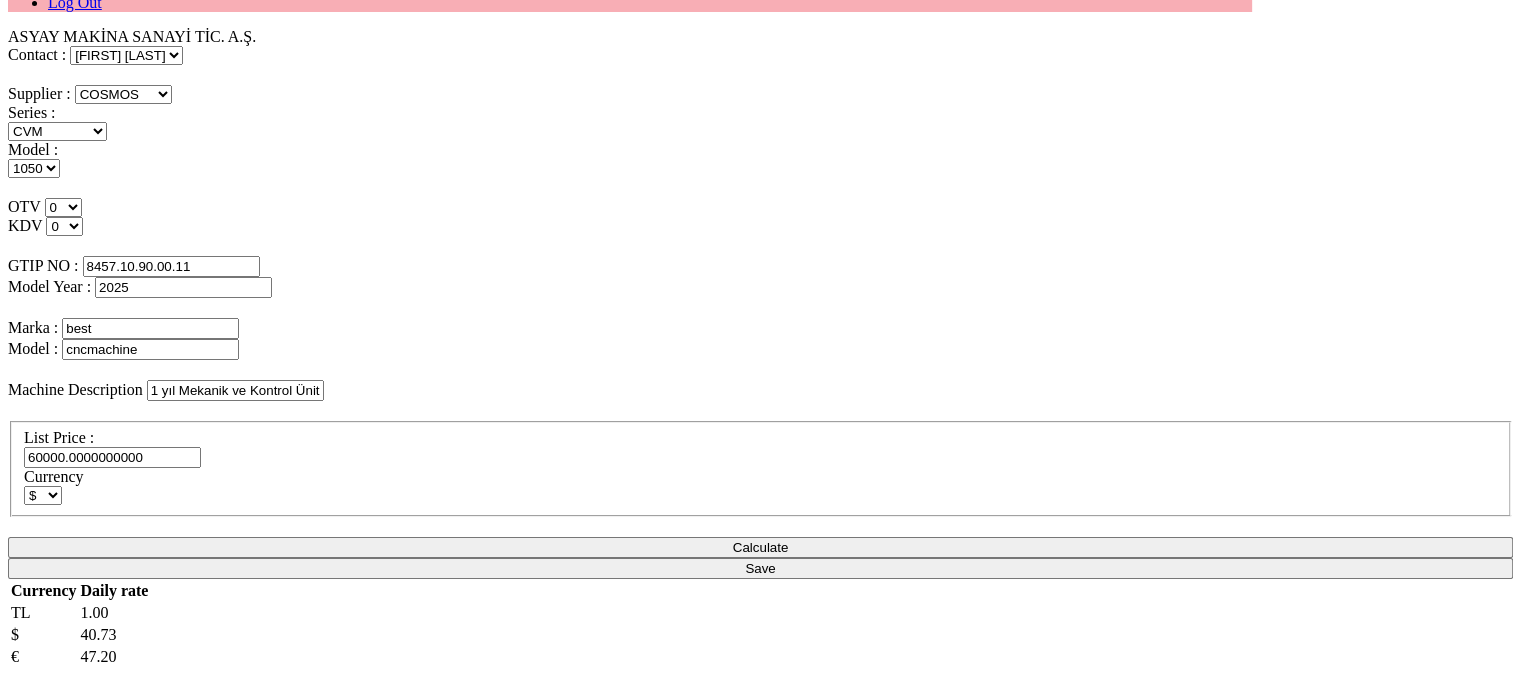 click on "Save" at bounding box center [760, 875] 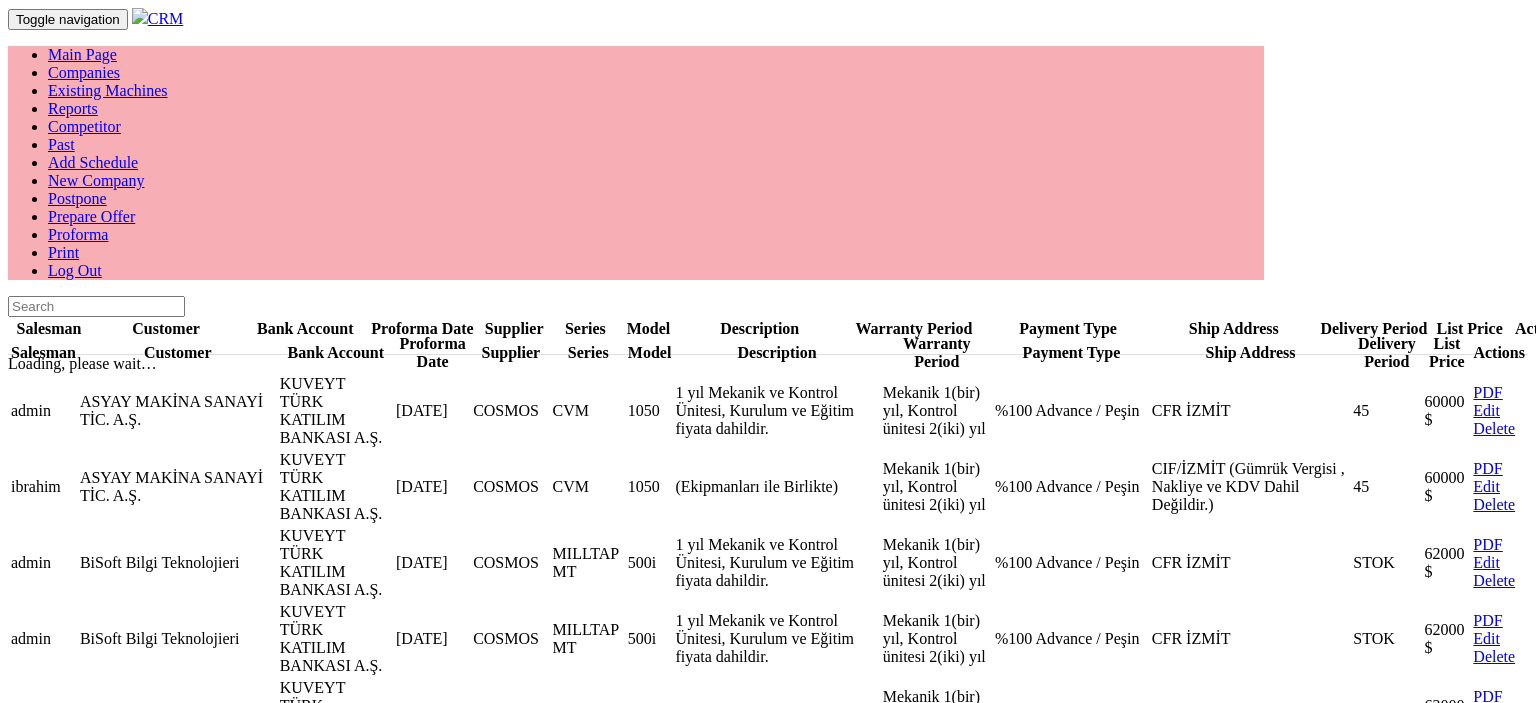 scroll, scrollTop: 0, scrollLeft: 0, axis: both 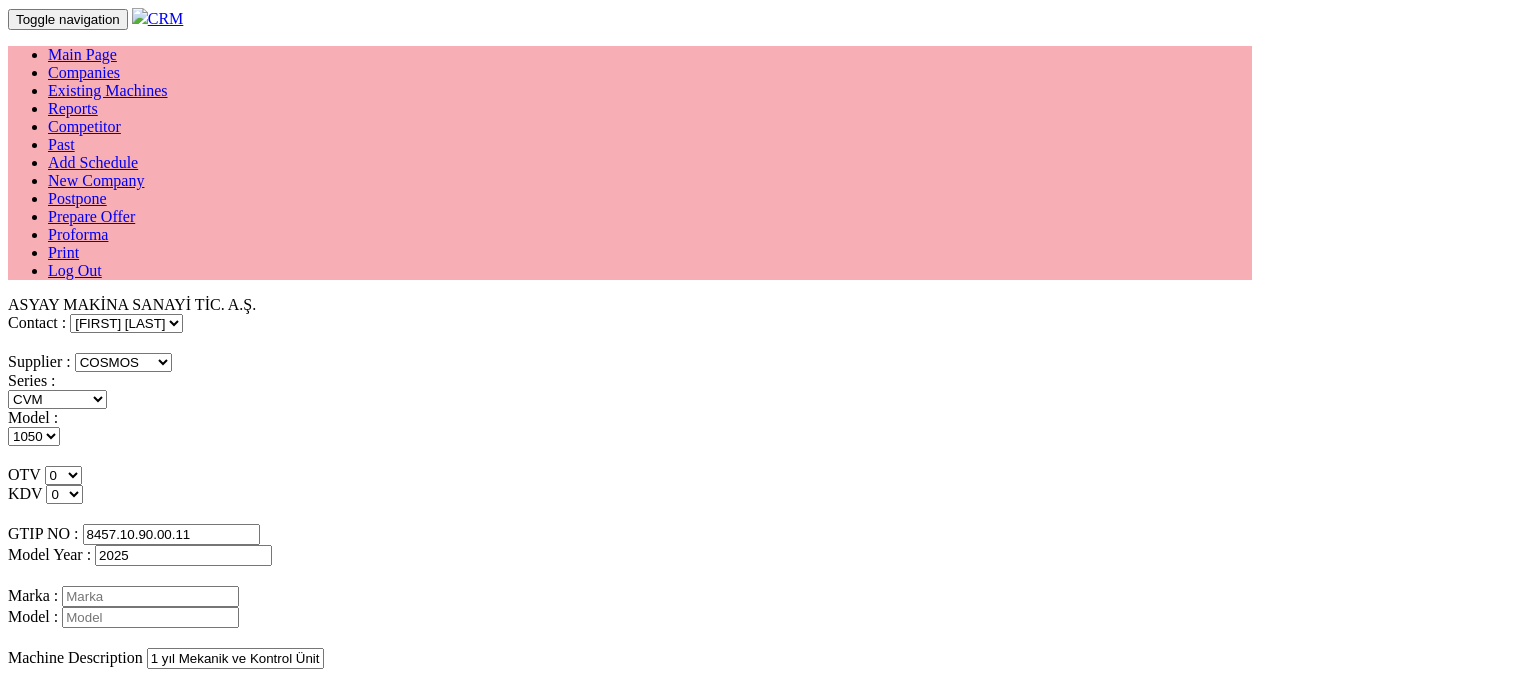 select on "4" 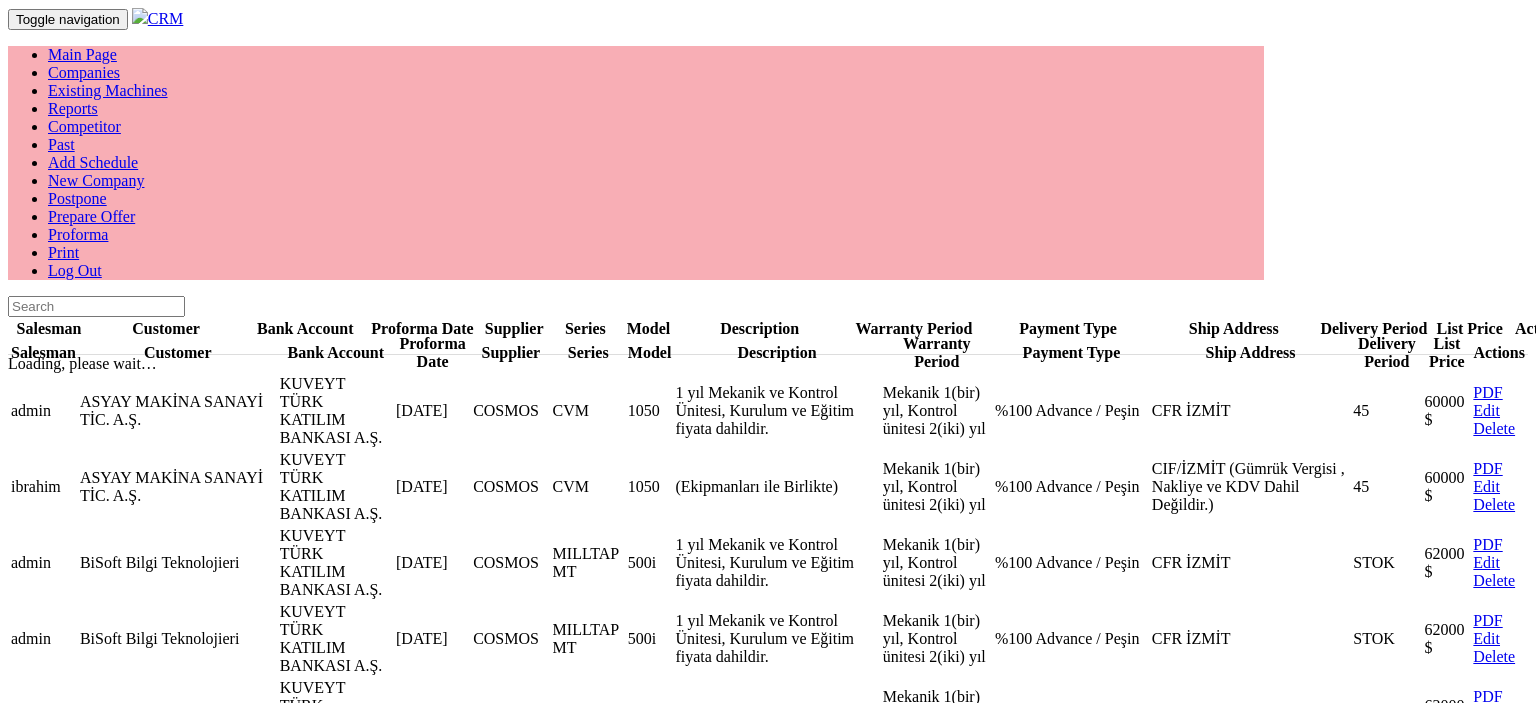 scroll, scrollTop: 0, scrollLeft: 0, axis: both 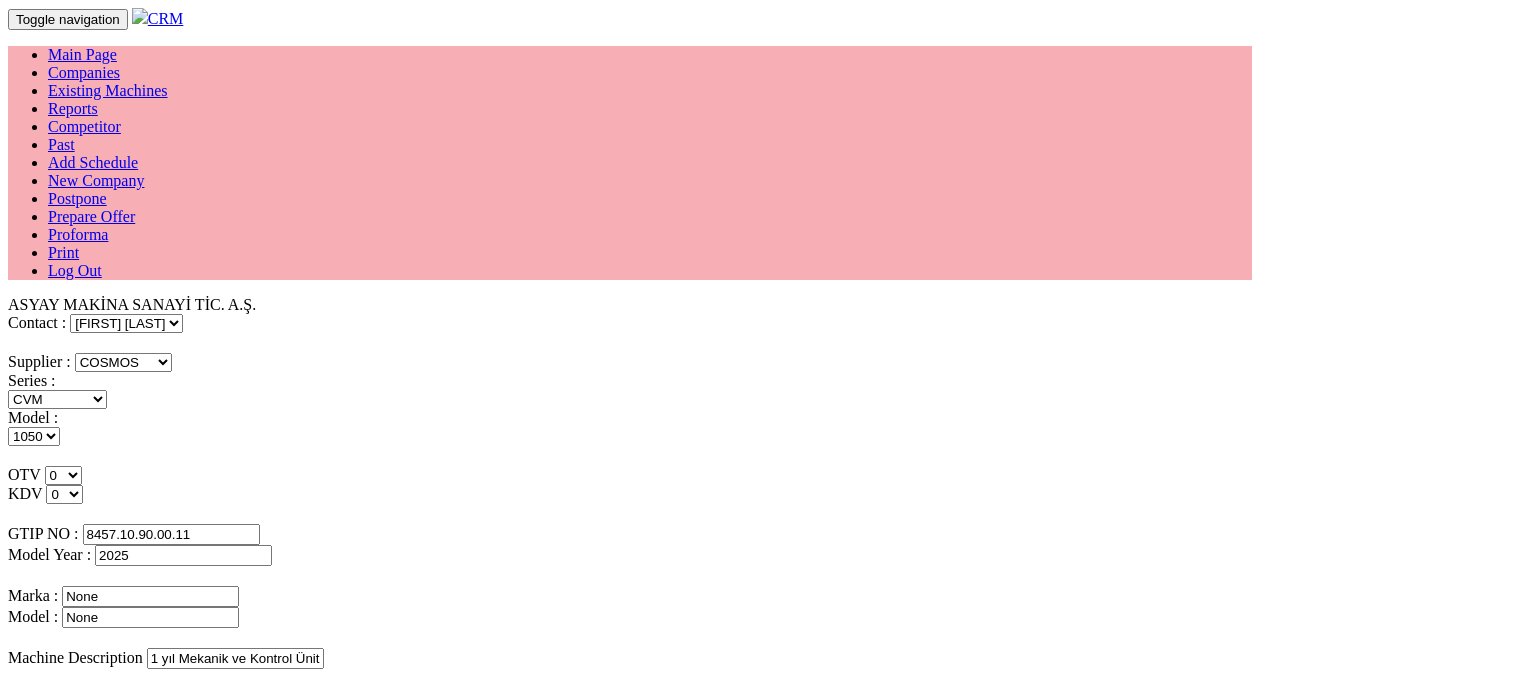 select on "4" 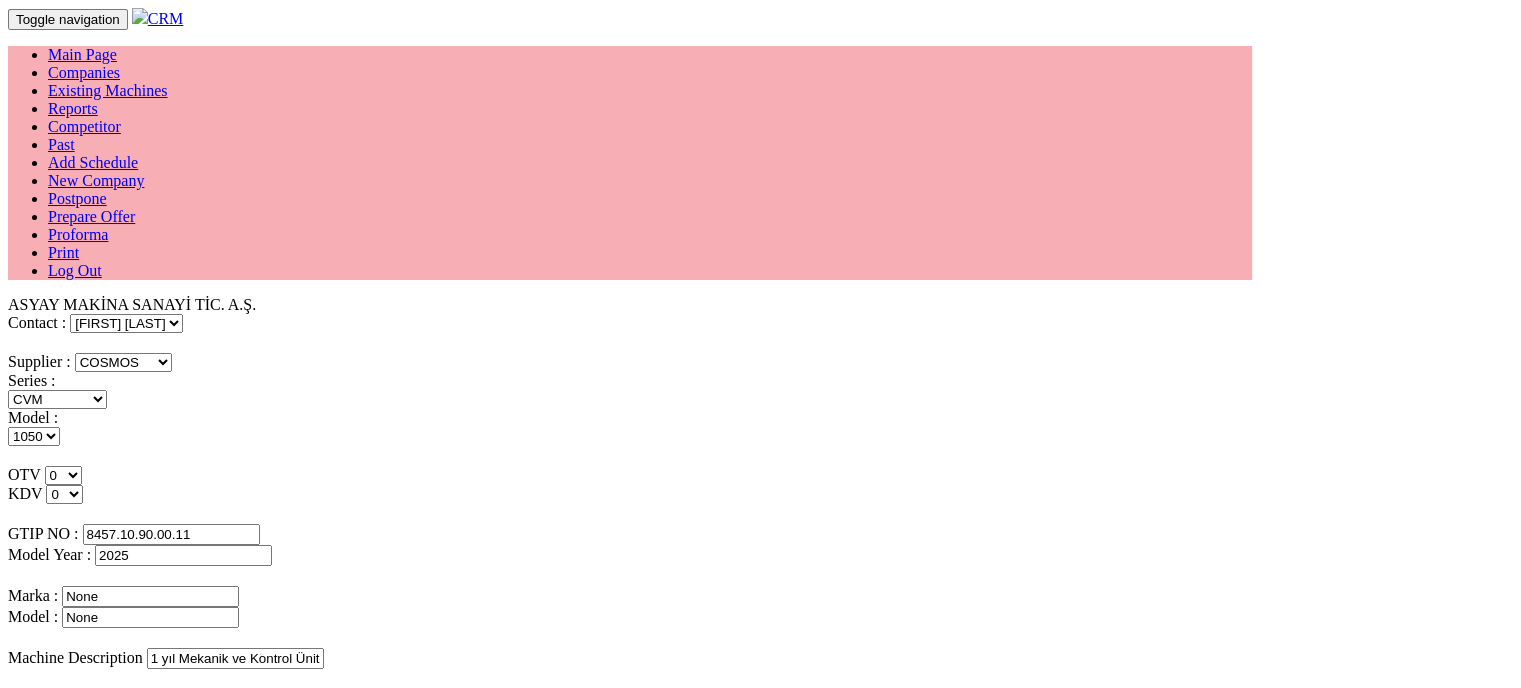 click on "None" at bounding box center (150, 596) 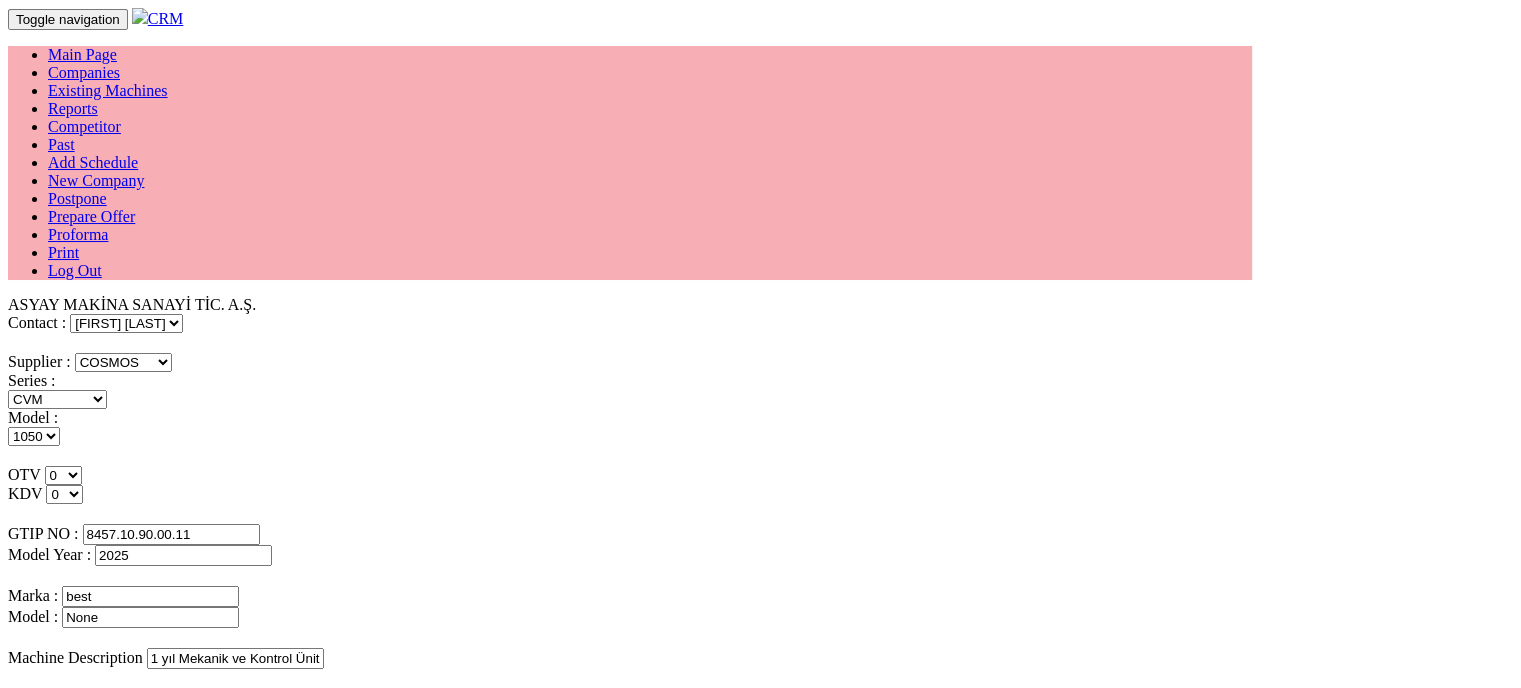 type on "best" 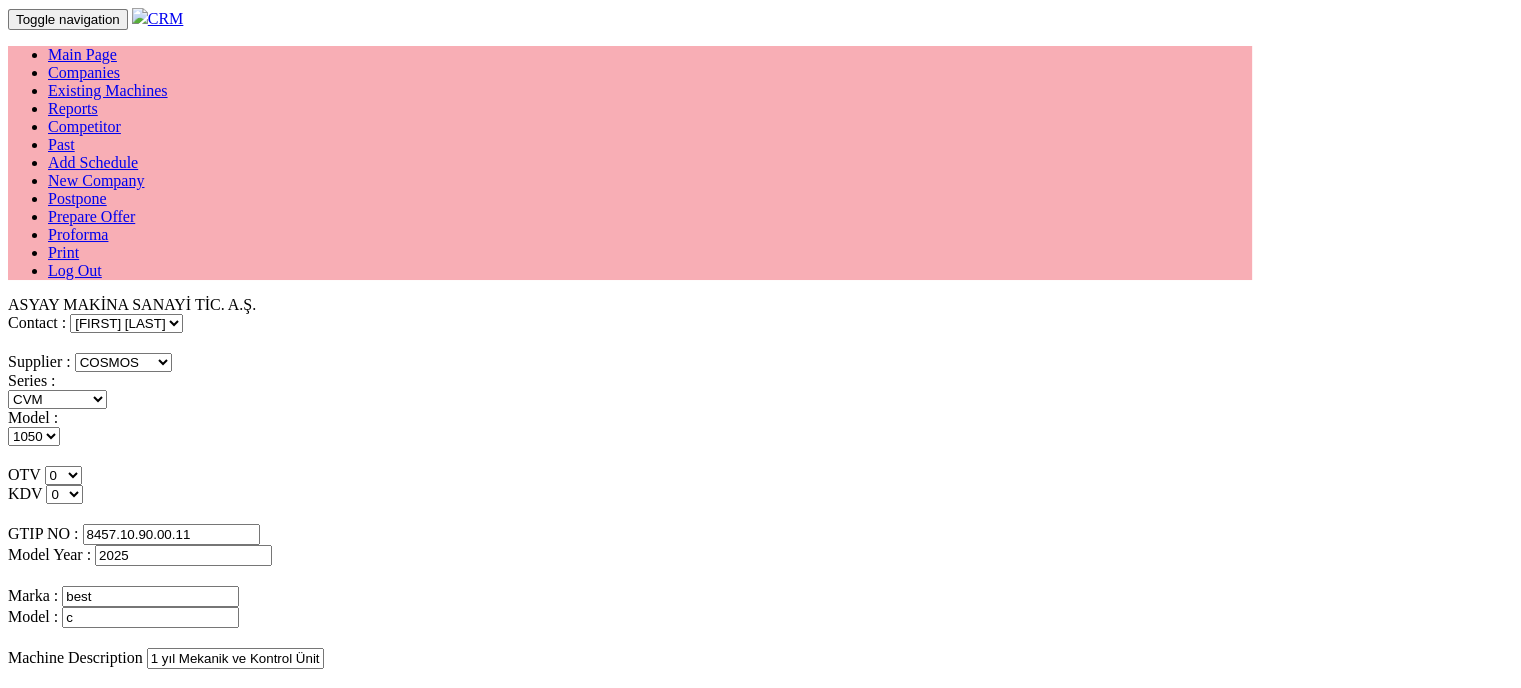type on "cncmachine" 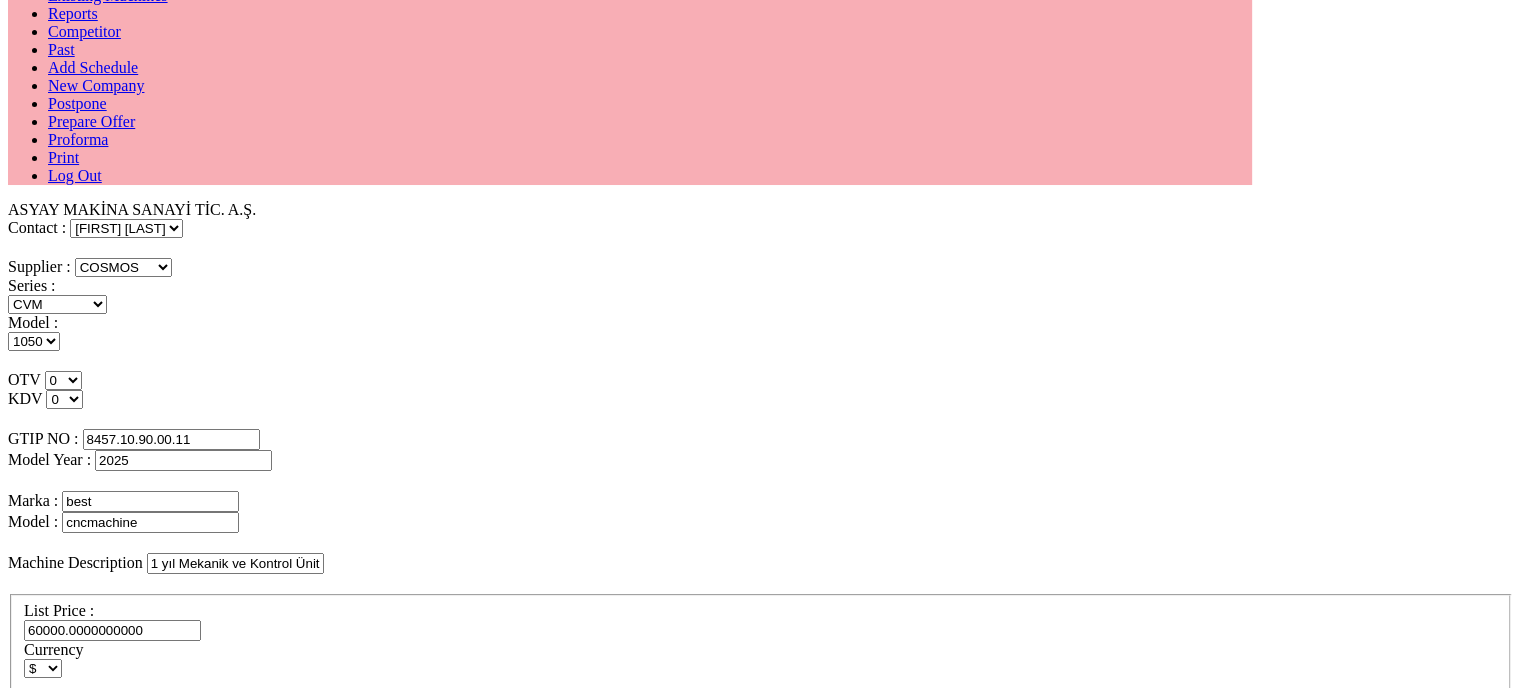 scroll, scrollTop: 268, scrollLeft: 0, axis: vertical 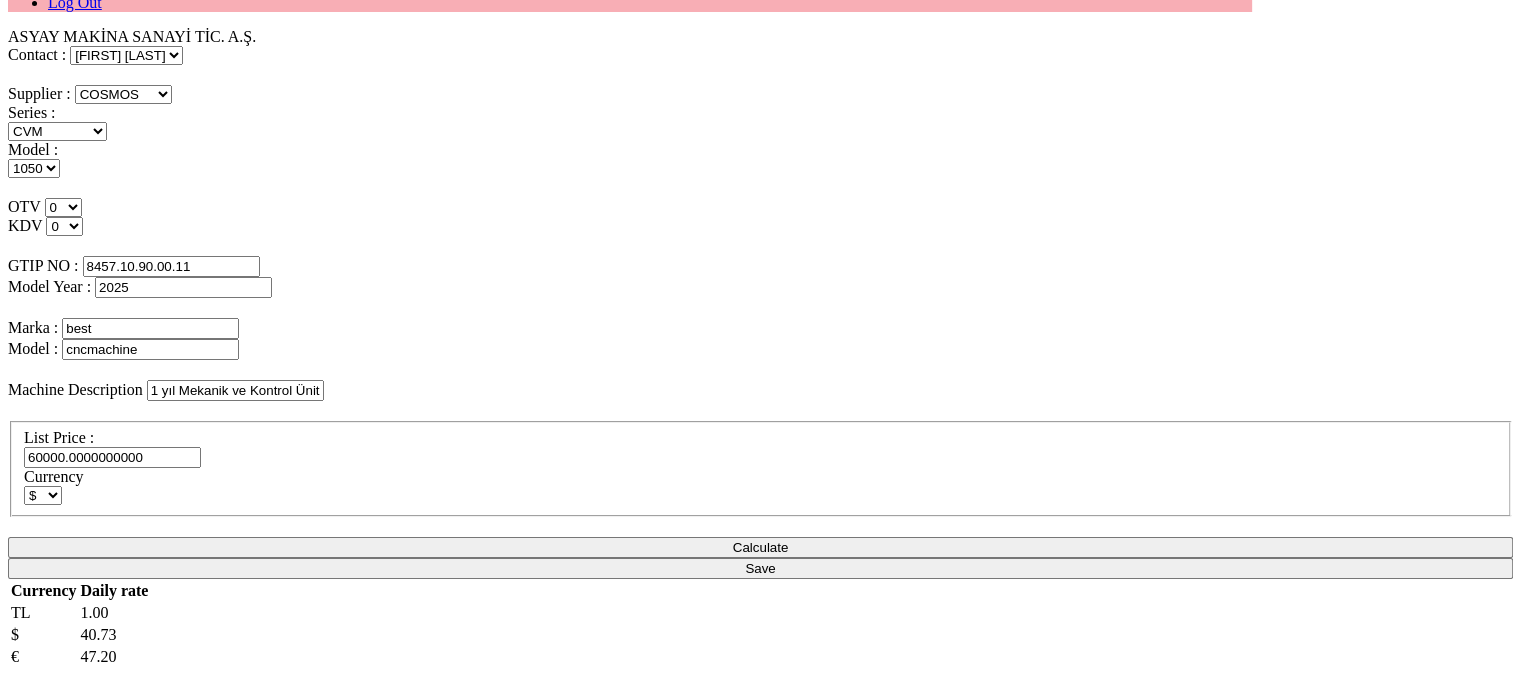 click on "Save" at bounding box center (760, 875) 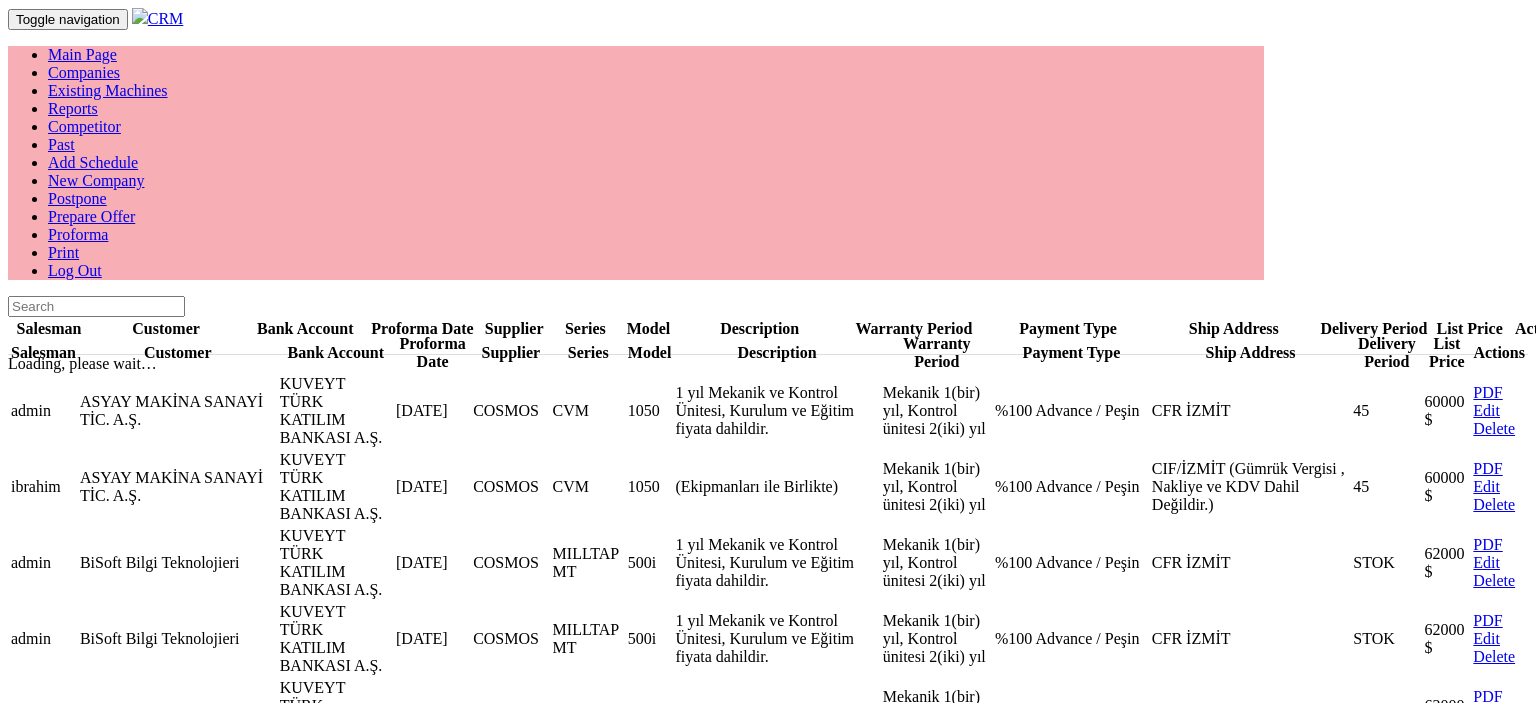 scroll, scrollTop: 0, scrollLeft: 0, axis: both 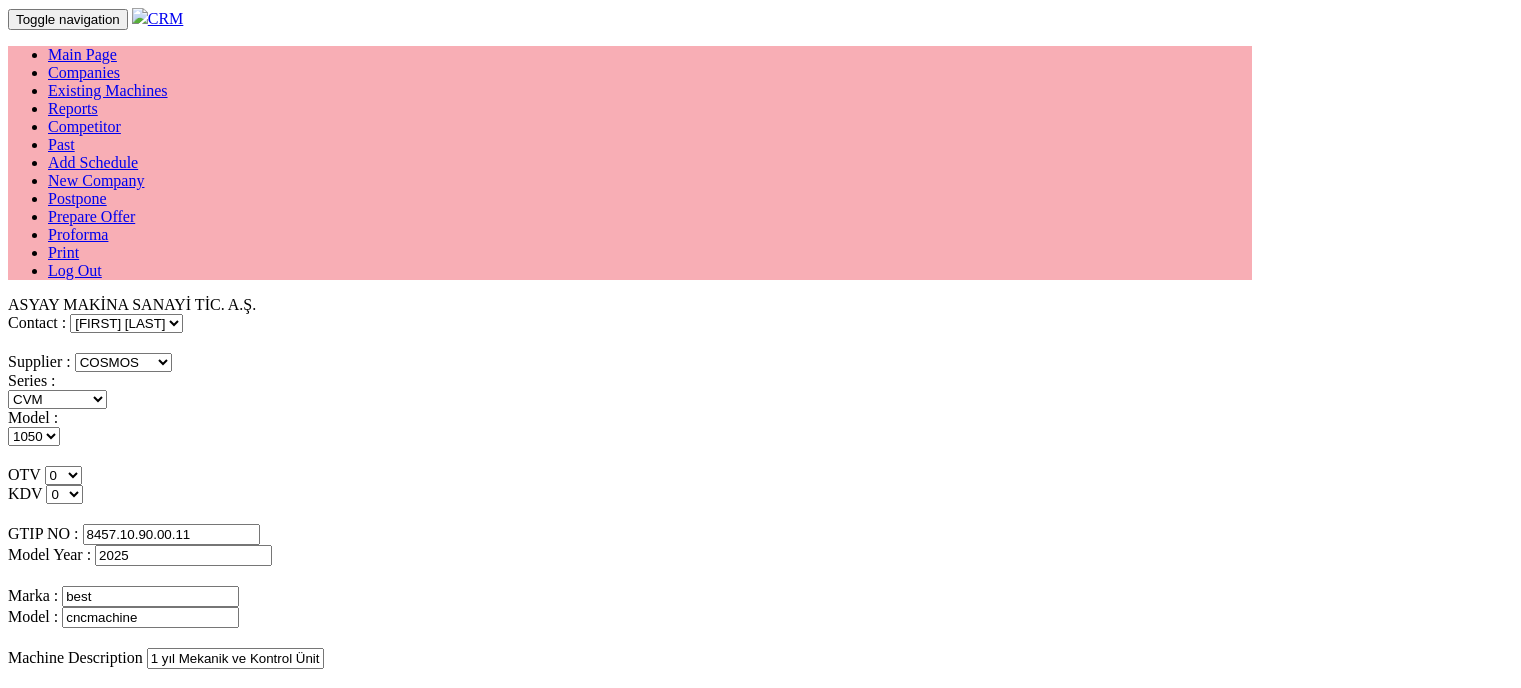 select on "4" 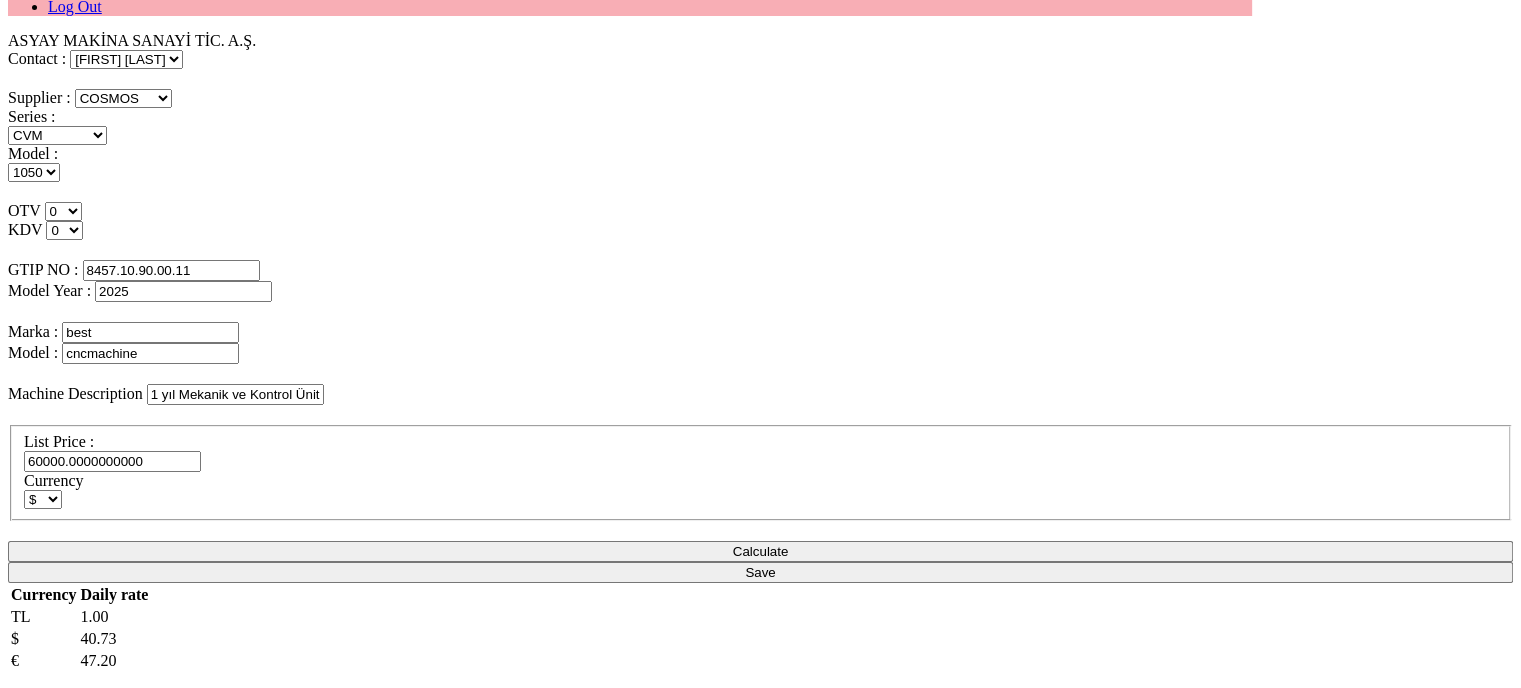 scroll, scrollTop: 268, scrollLeft: 0, axis: vertical 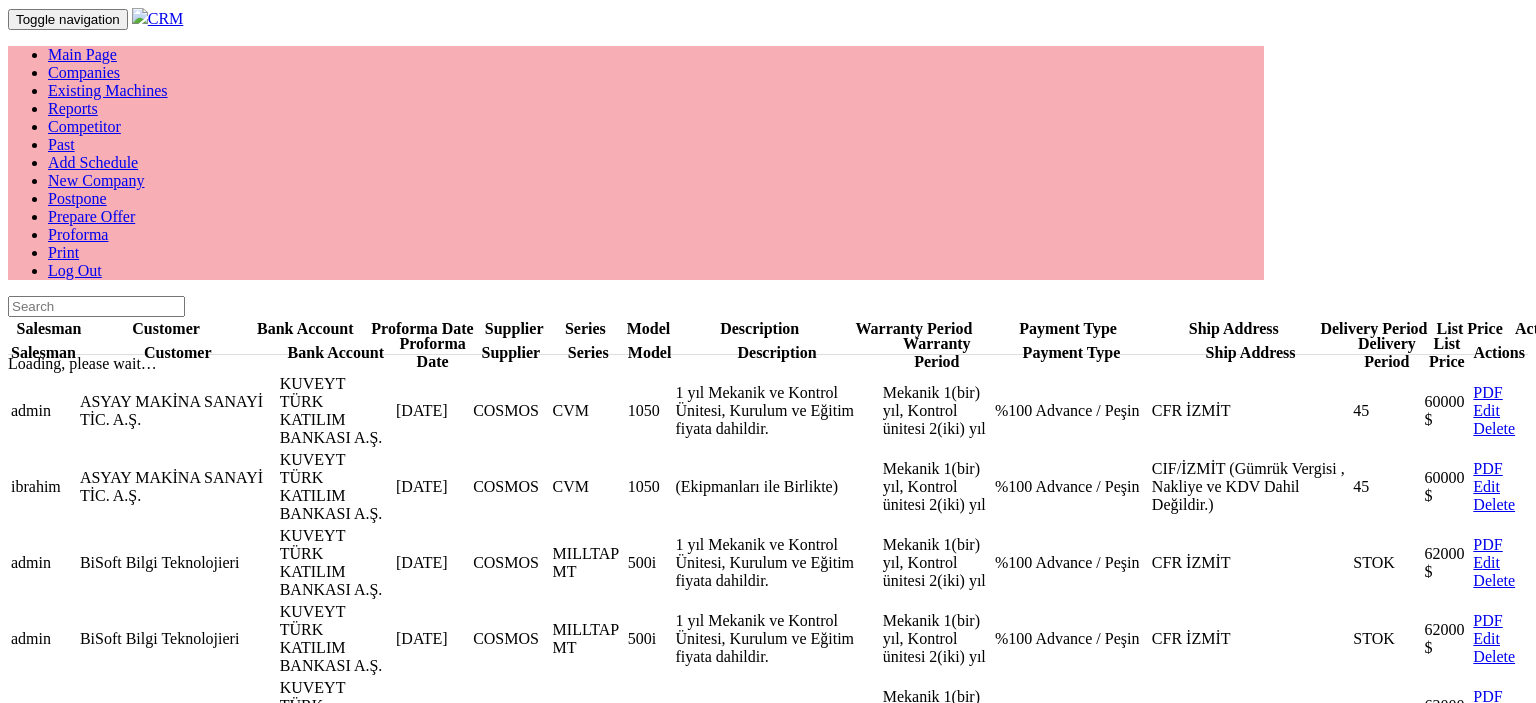 click on "Edit" at bounding box center [1486, 410] 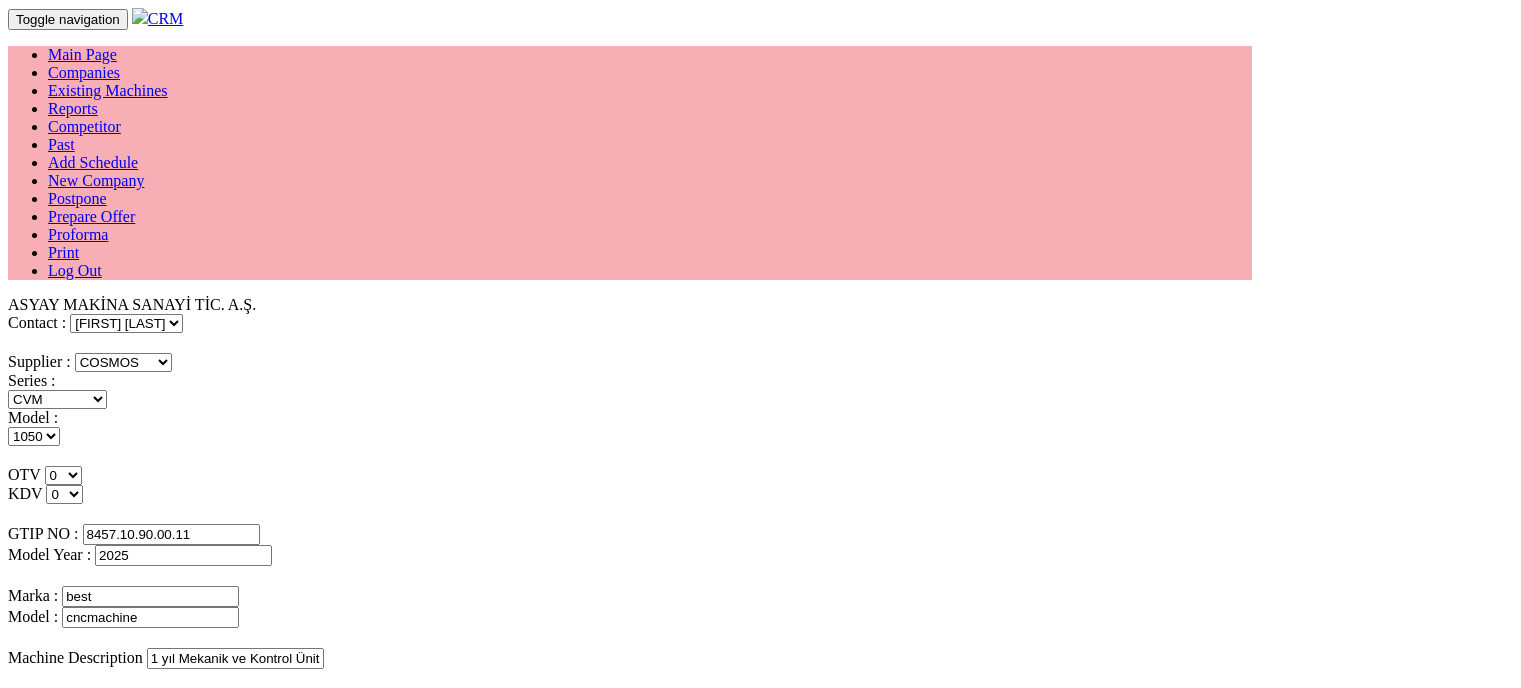 select on "4" 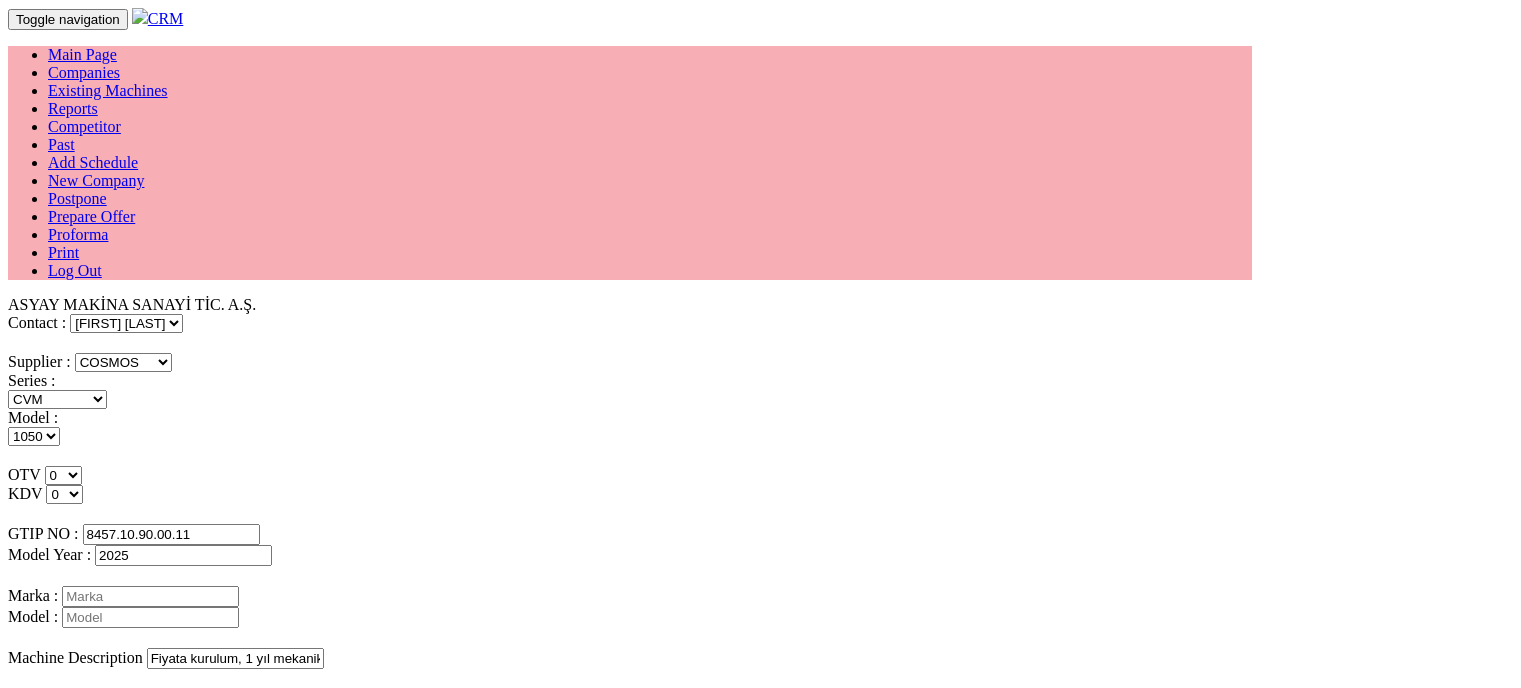 select on "4" 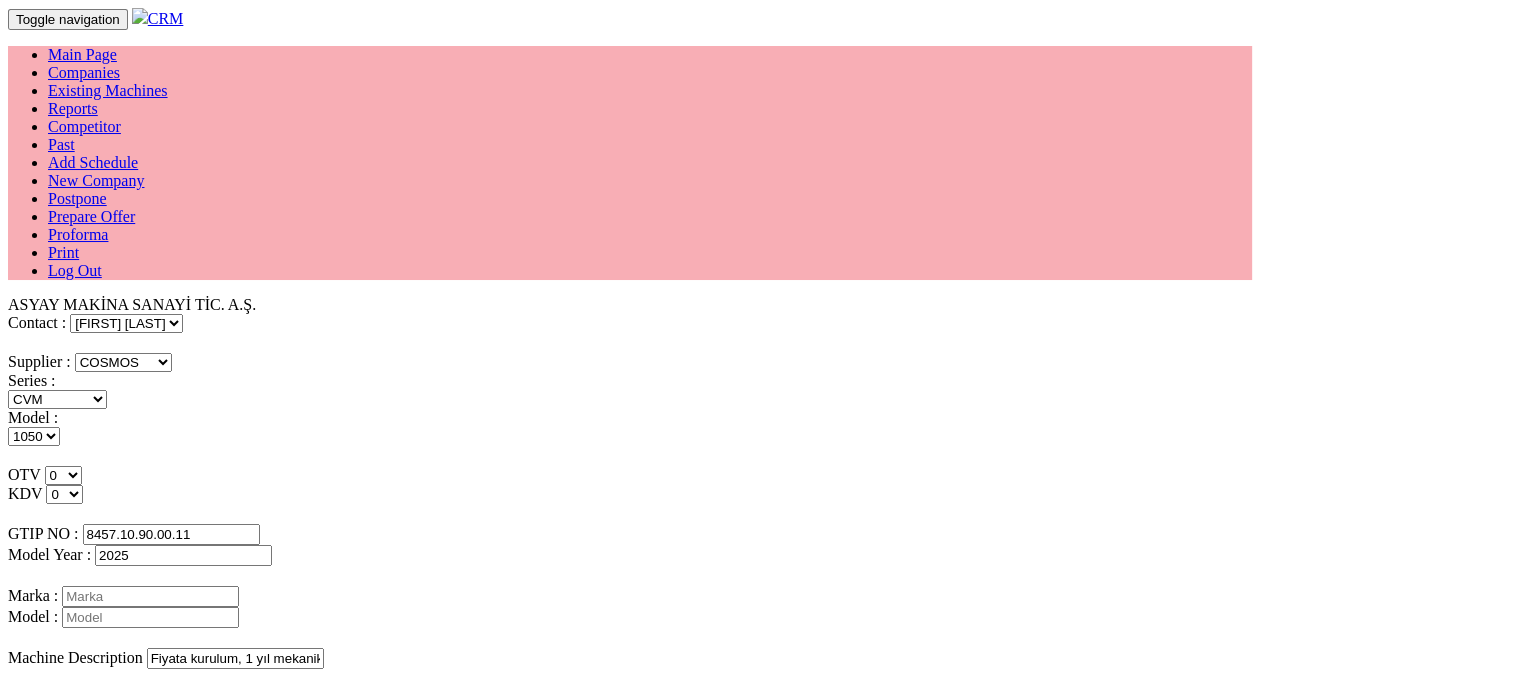 click at bounding box center [150, 596] 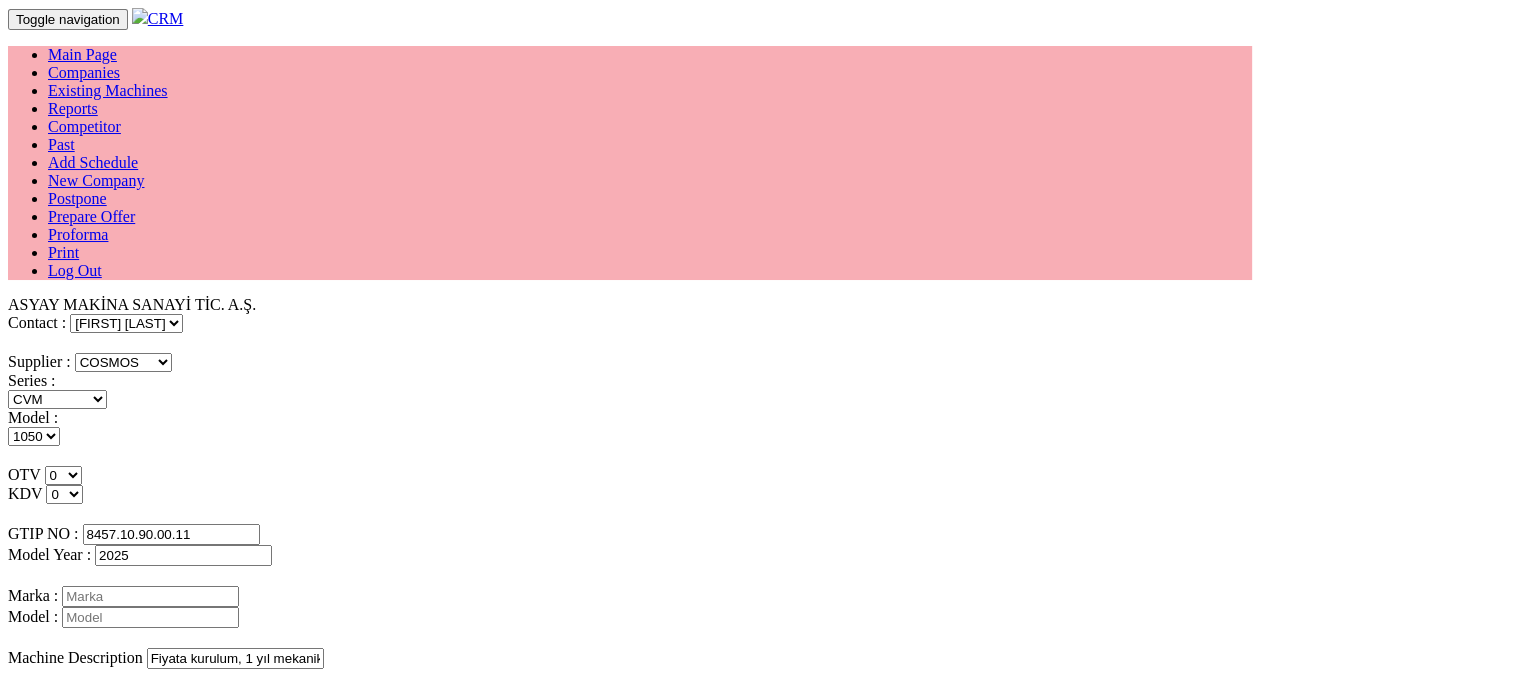 type on "best" 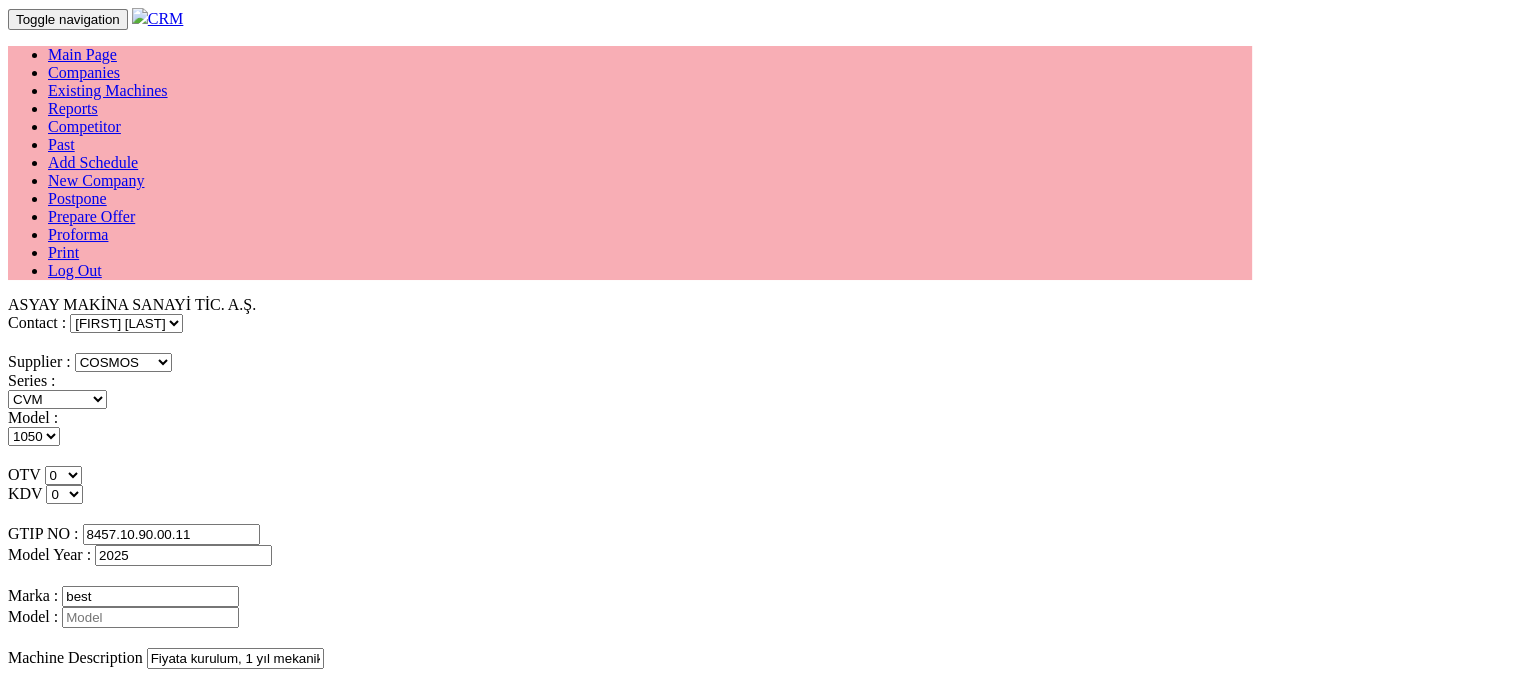 click at bounding box center (150, 617) 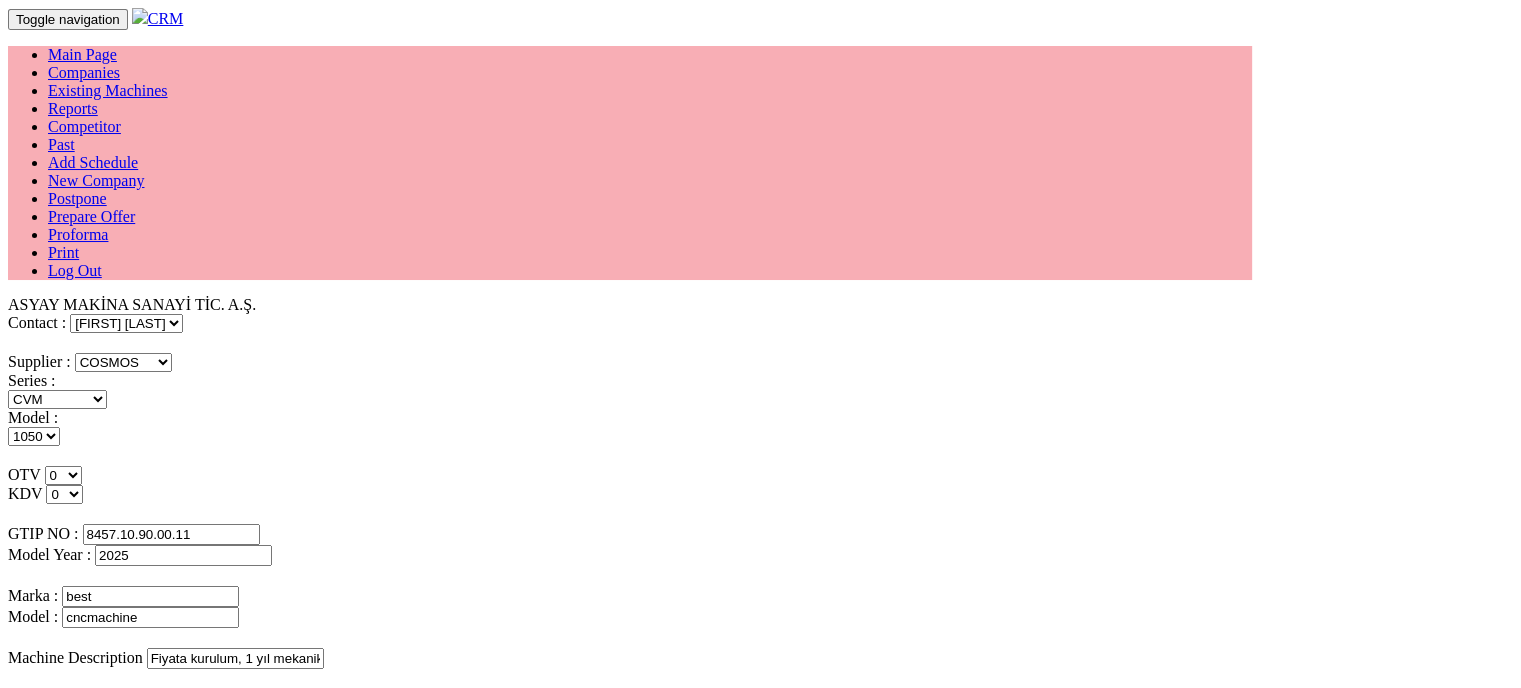 click on "ASYAY MAKİNA SANAYİ TİC. A.Ş.
Contact :
Emre Bozyiğit
Supplier :
------
PEAKART
COSMOS
GFIR
DUOBEI BQ
DK
Series   :
CVM
MILLTAP MT" at bounding box center (760, 725) 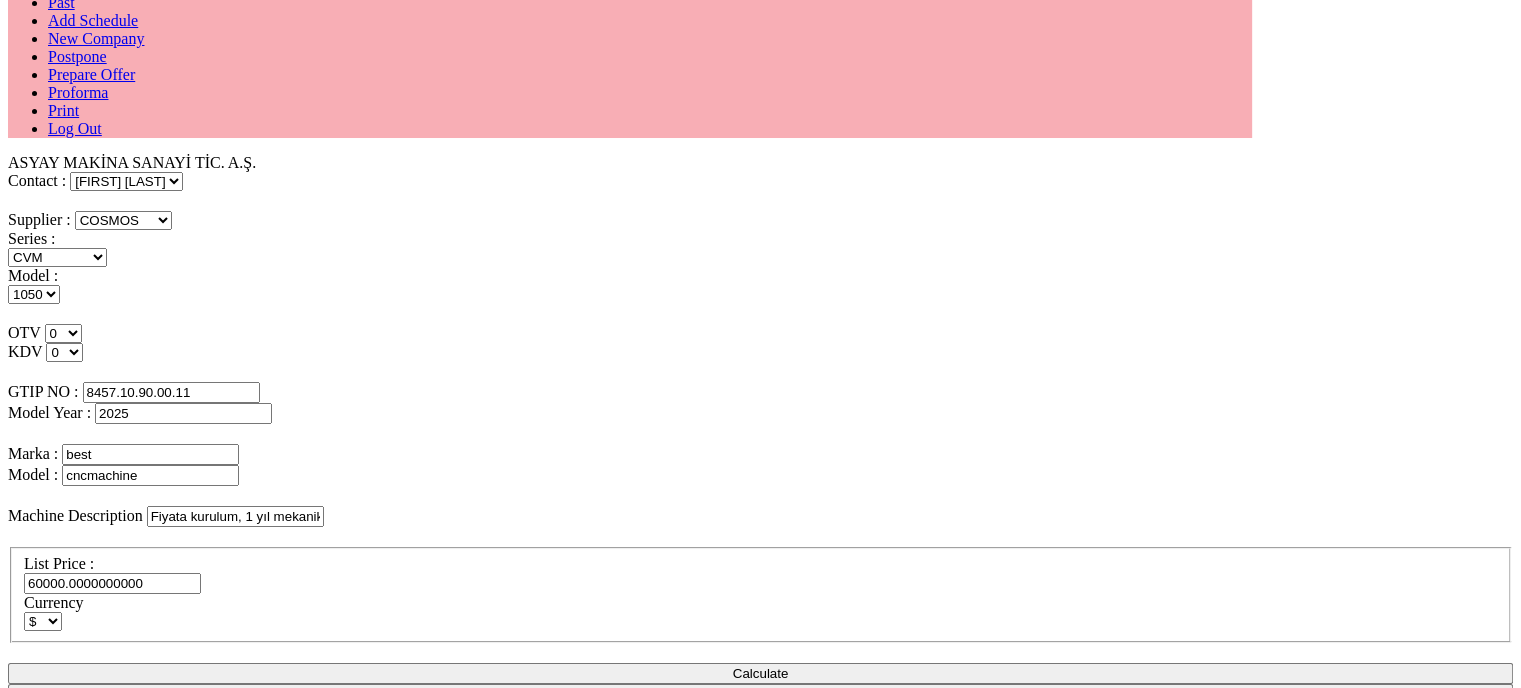 scroll, scrollTop: 268, scrollLeft: 0, axis: vertical 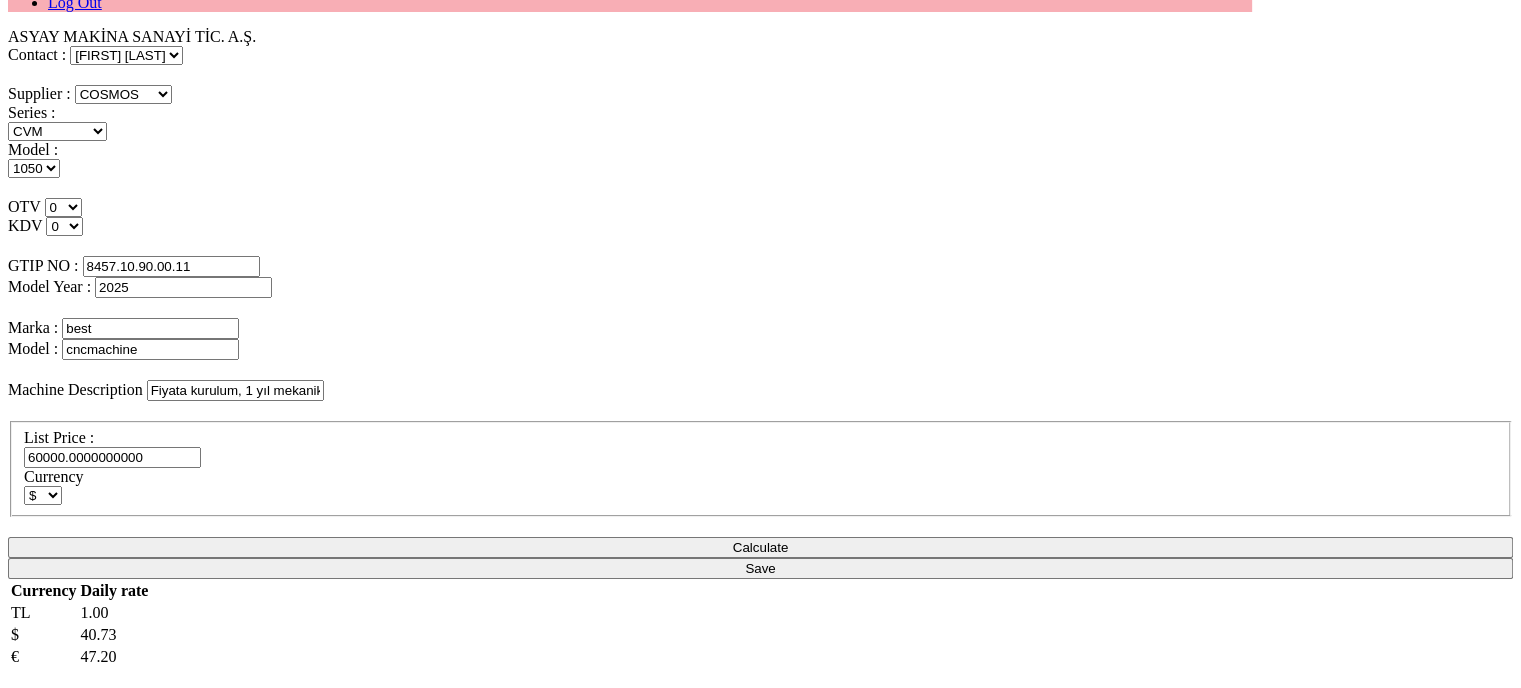 click on "Save" at bounding box center [760, 875] 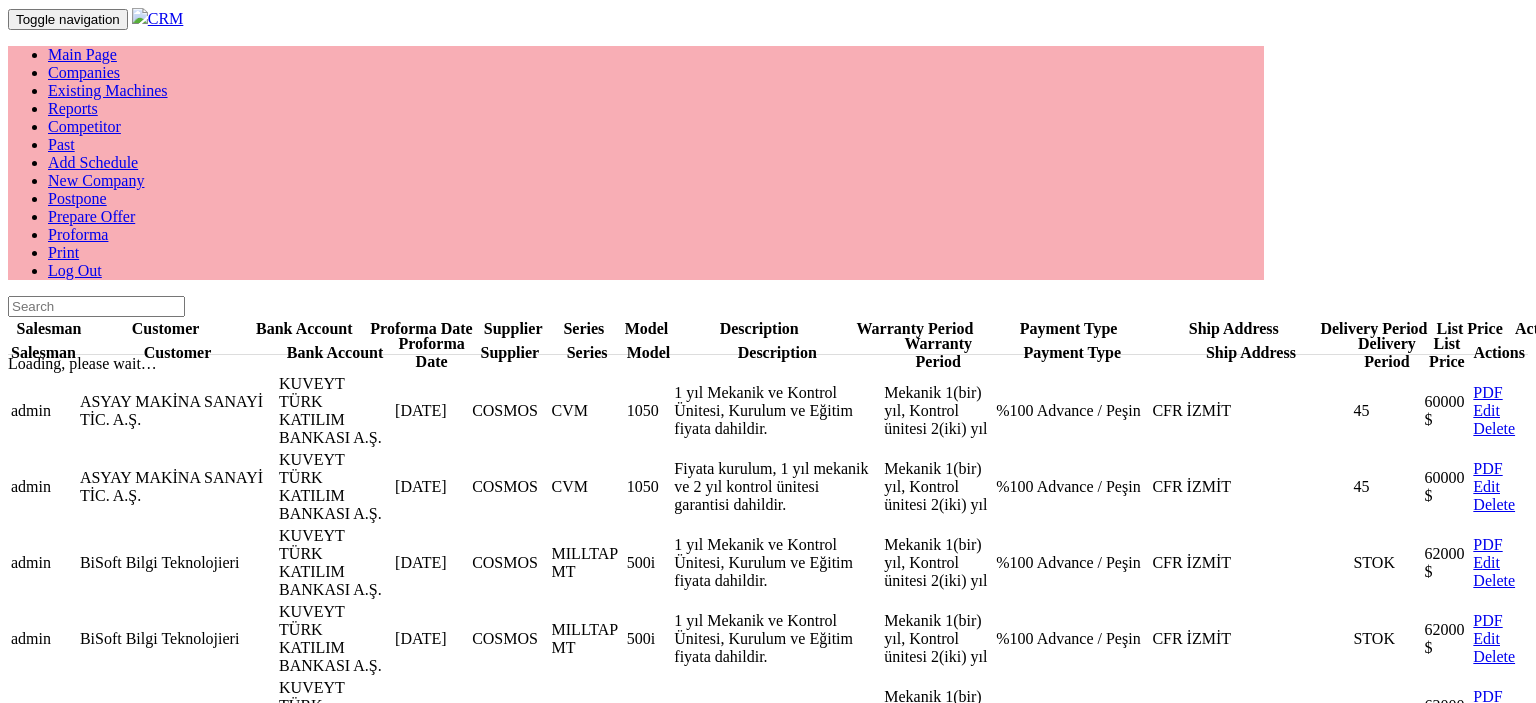 scroll, scrollTop: 0, scrollLeft: 0, axis: both 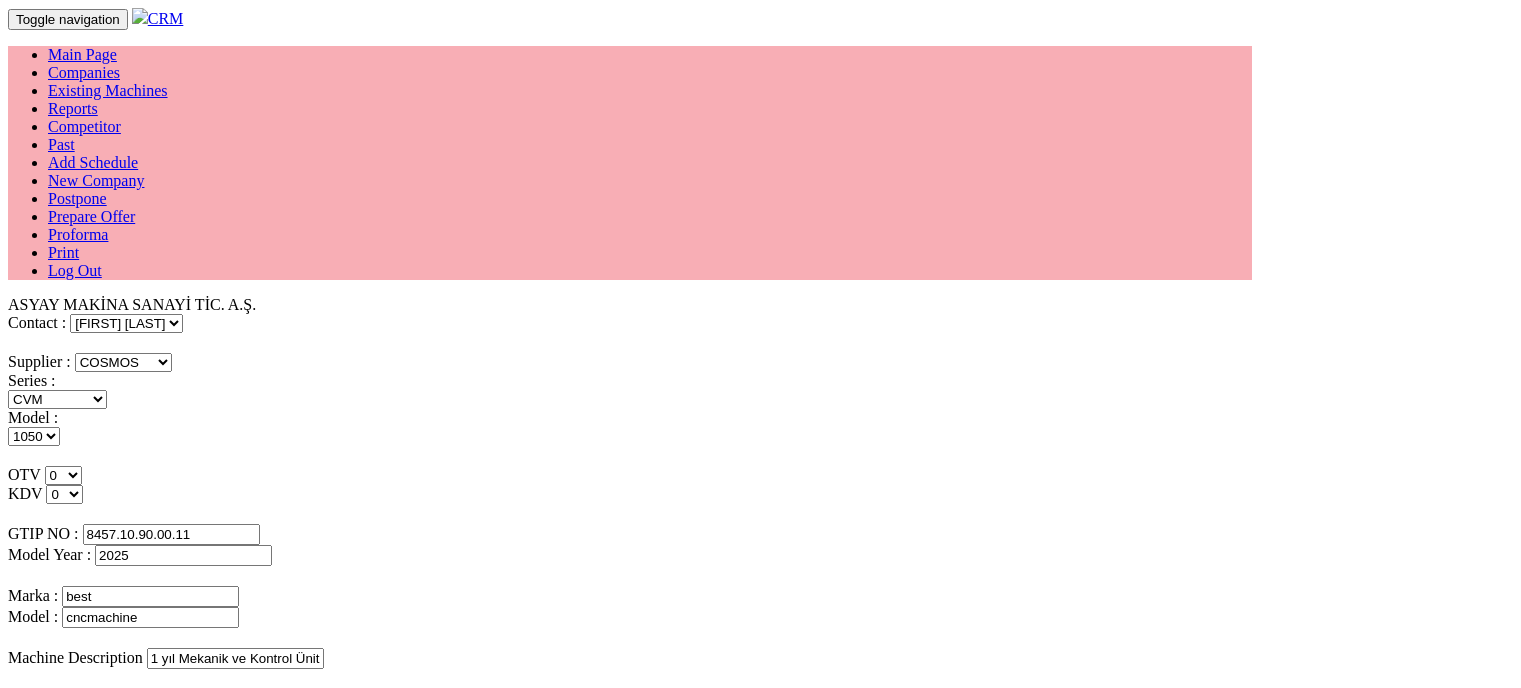 select on "4" 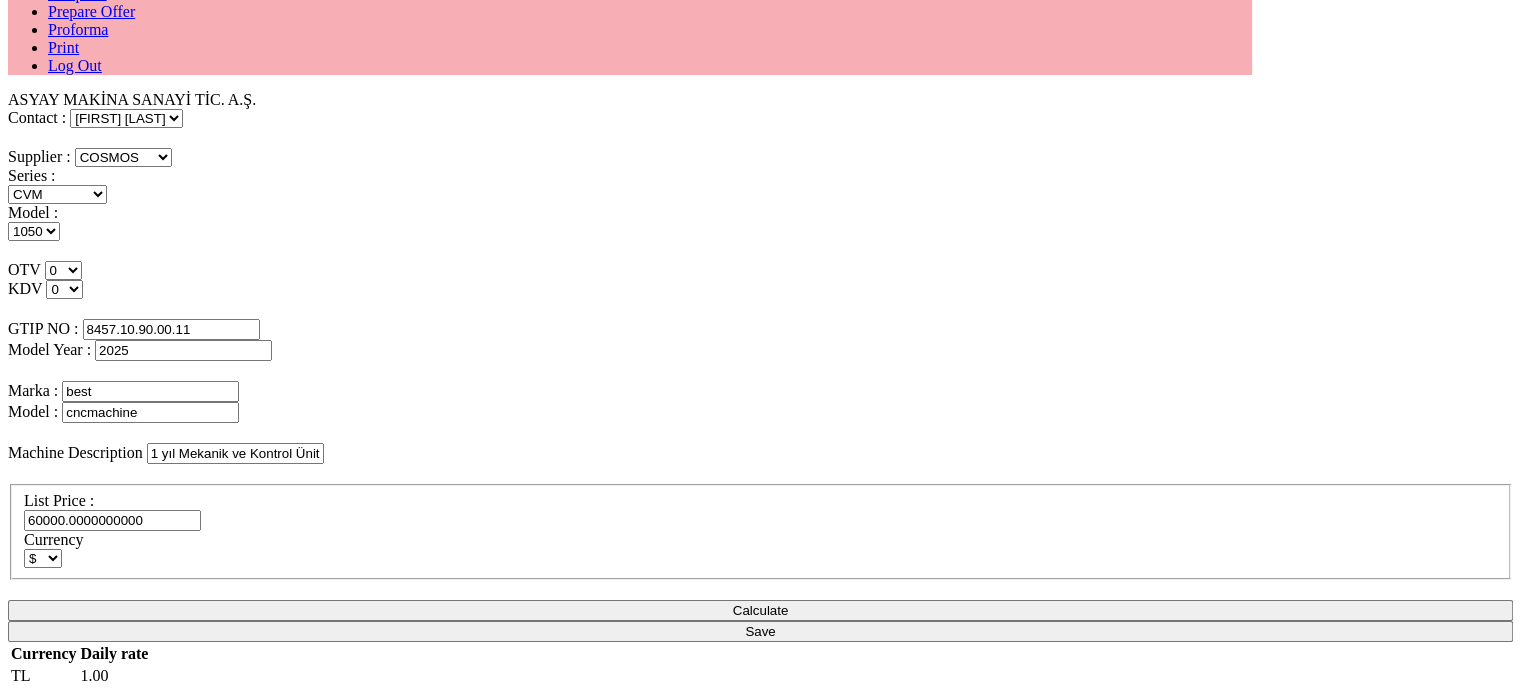 scroll, scrollTop: 0, scrollLeft: 0, axis: both 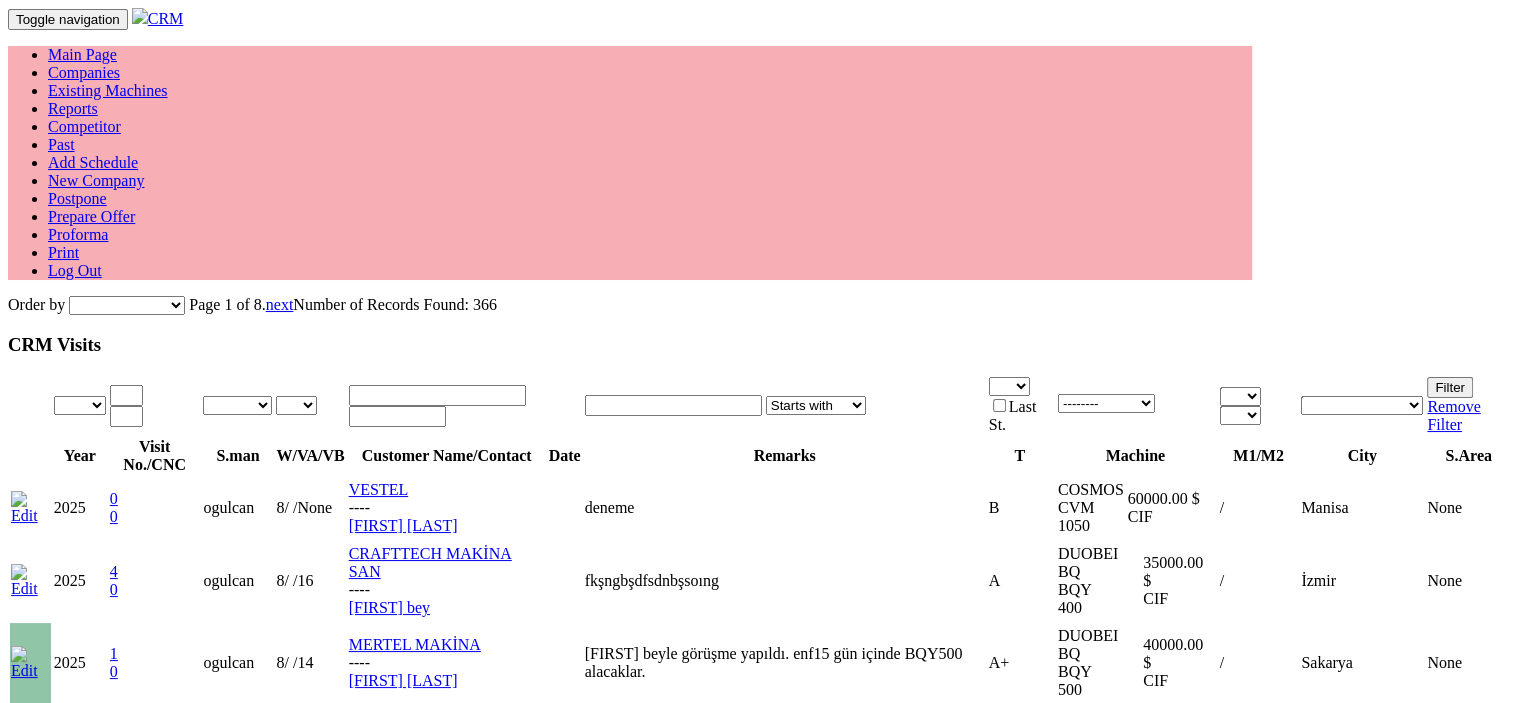 click on "Prepare Offer" at bounding box center (91, 216) 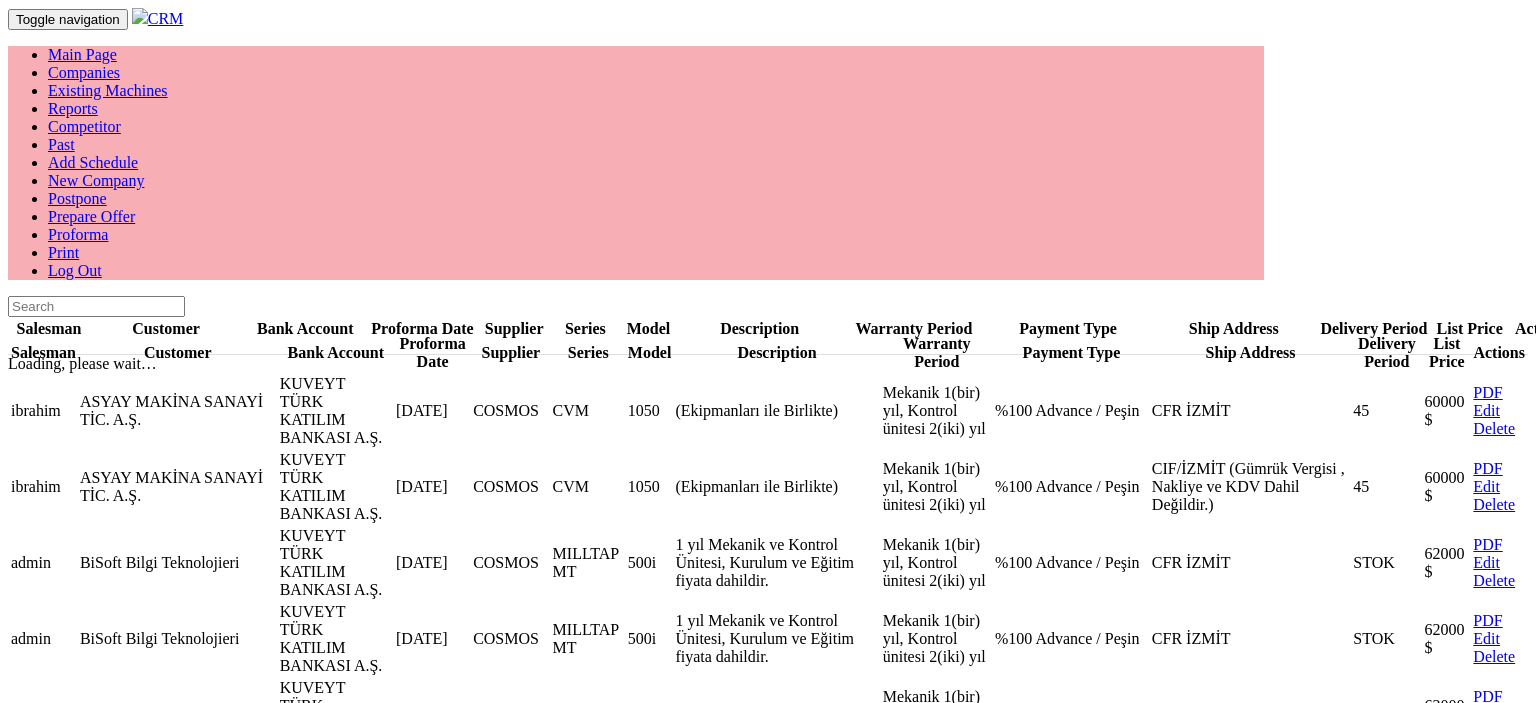 scroll, scrollTop: 0, scrollLeft: 0, axis: both 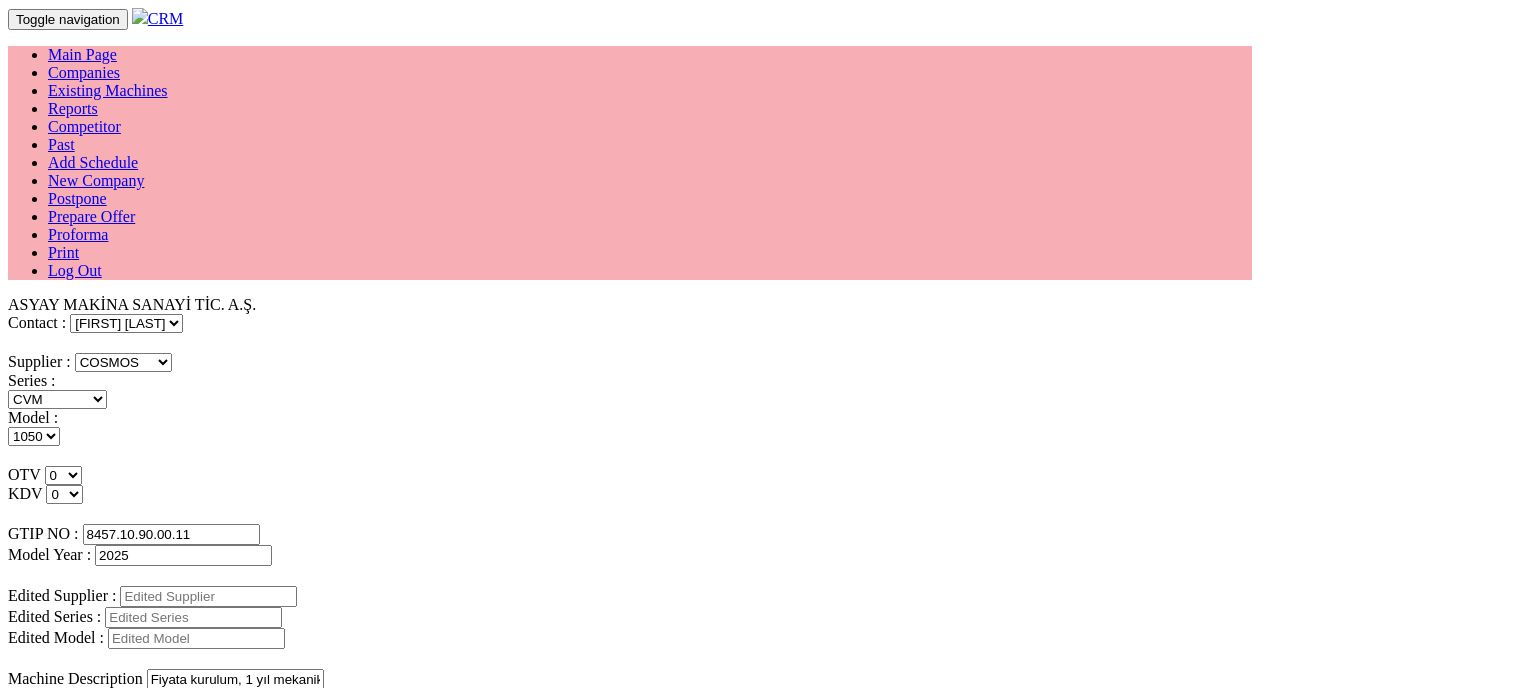 select on "4" 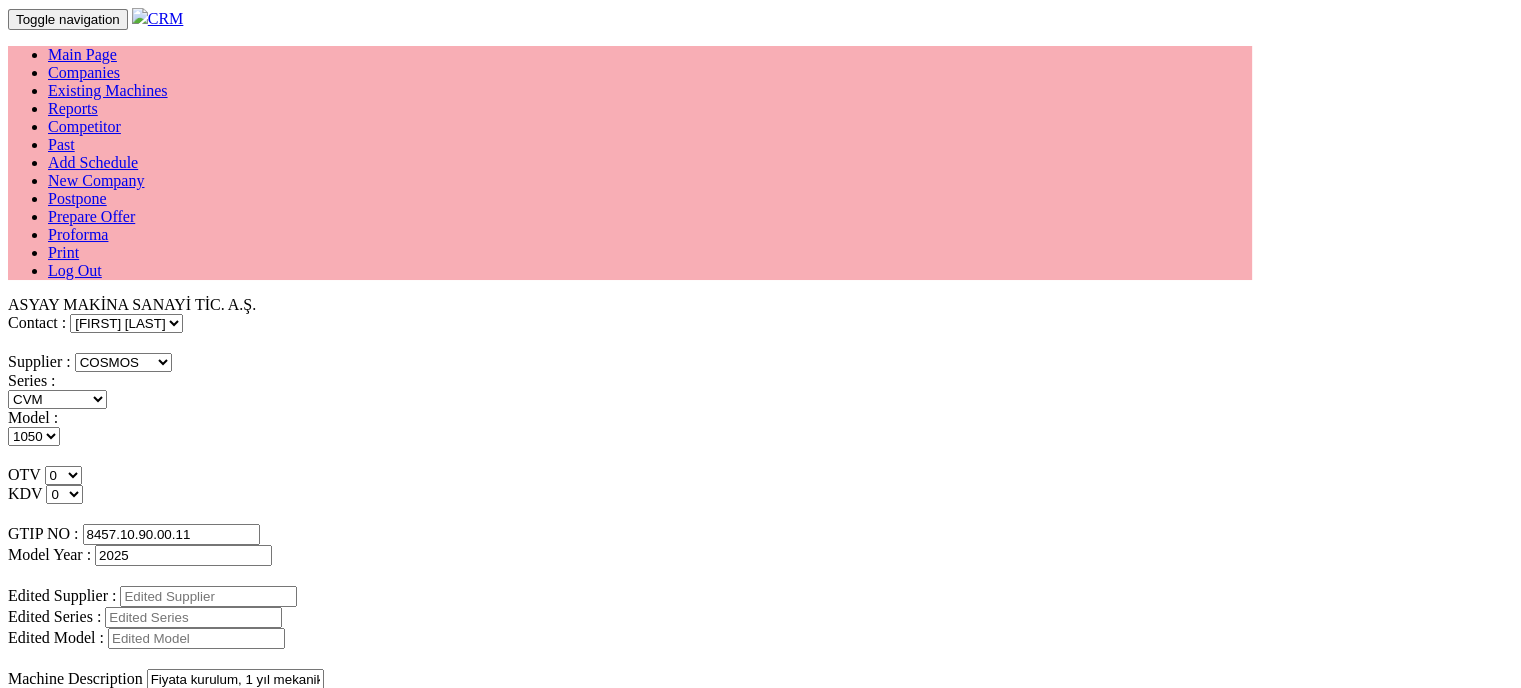 click at bounding box center [208, 596] 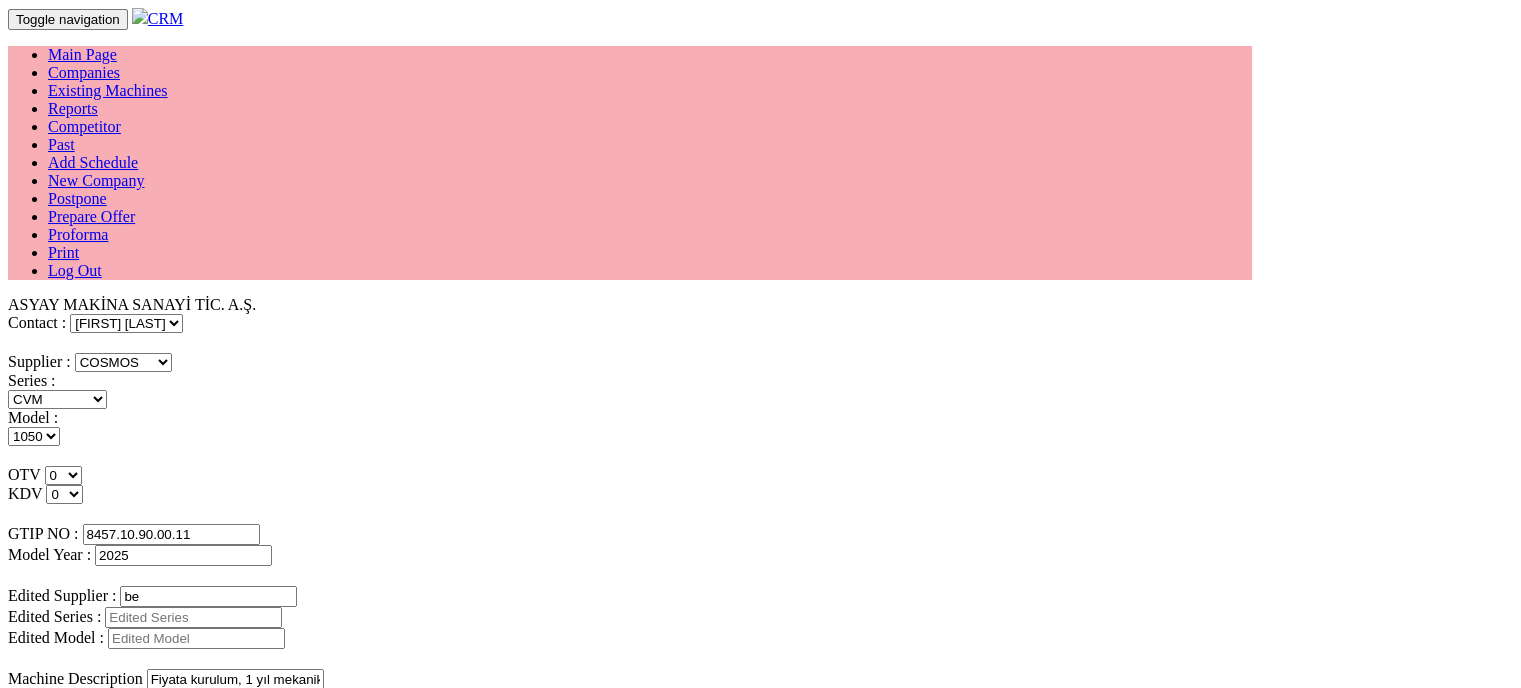 type on "b" 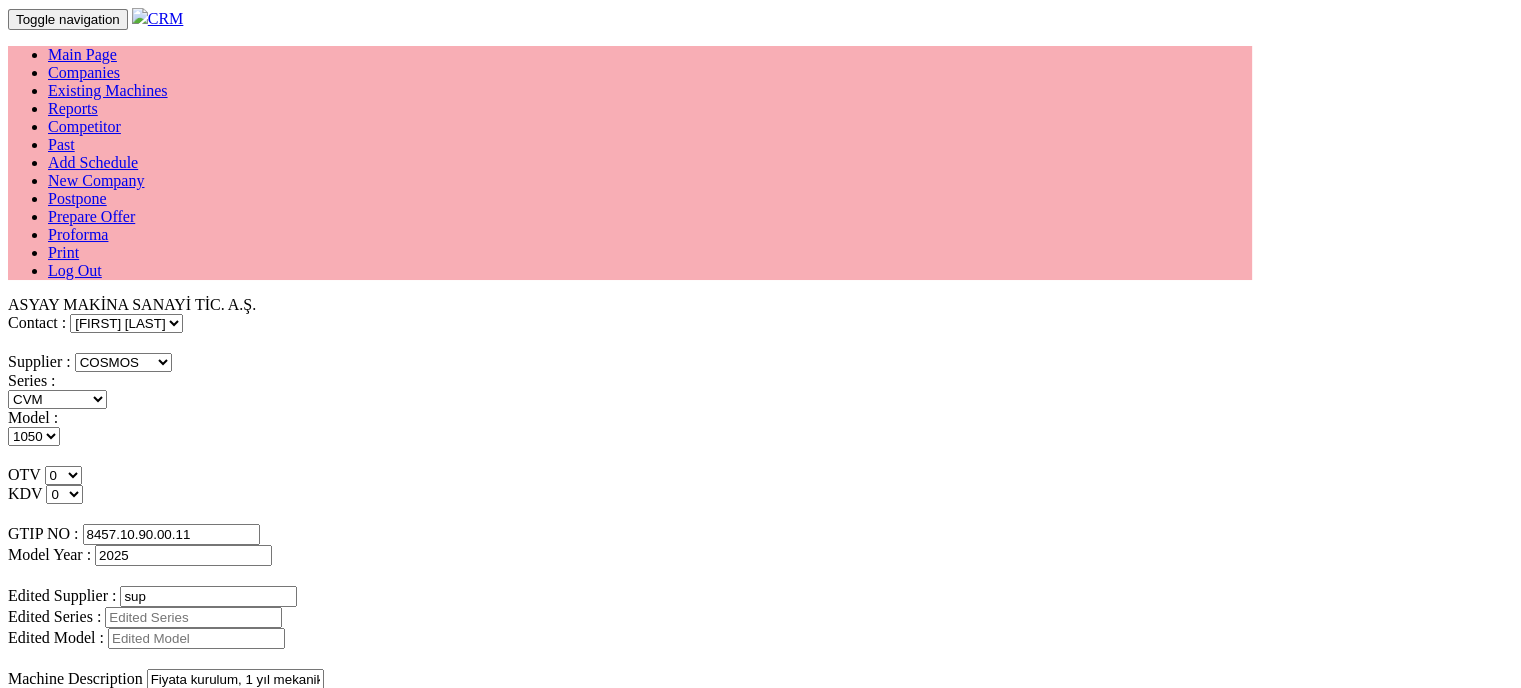 type on "sup" 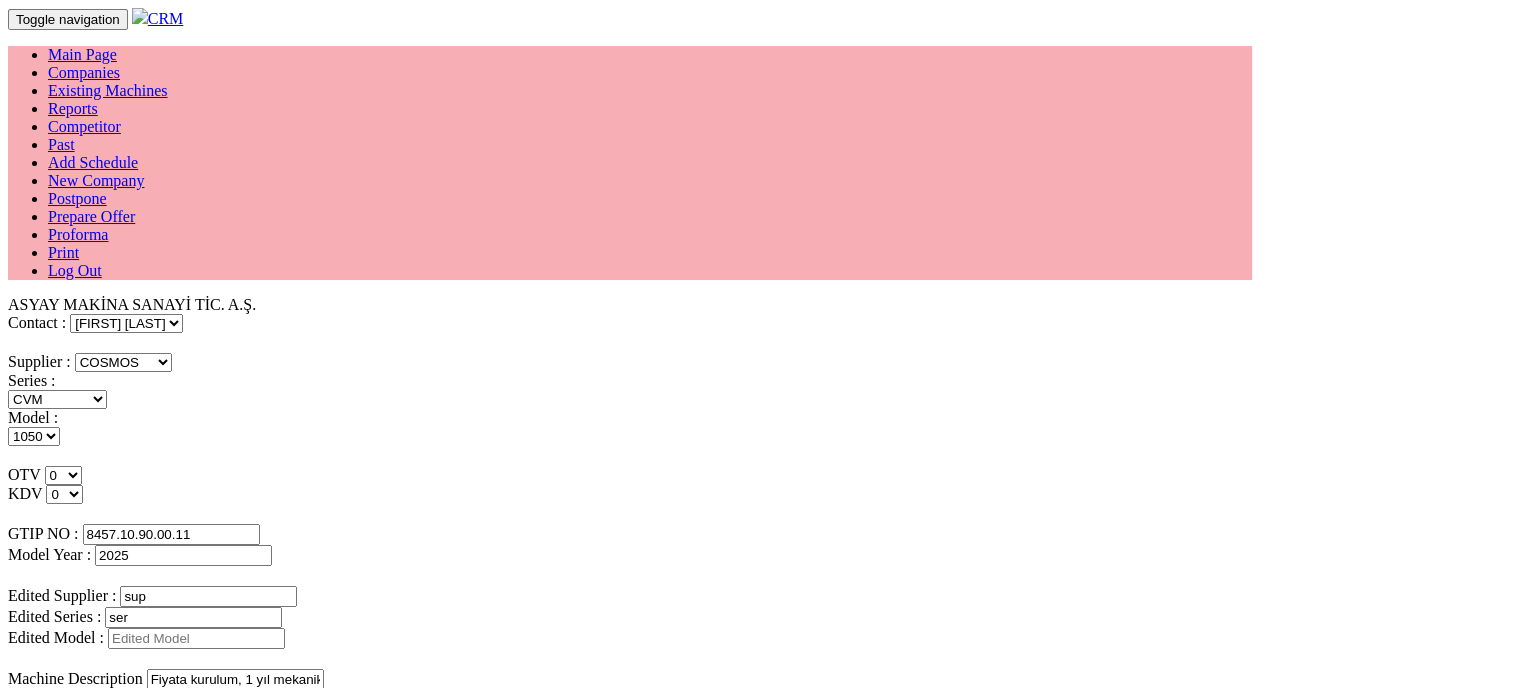 type on "ser" 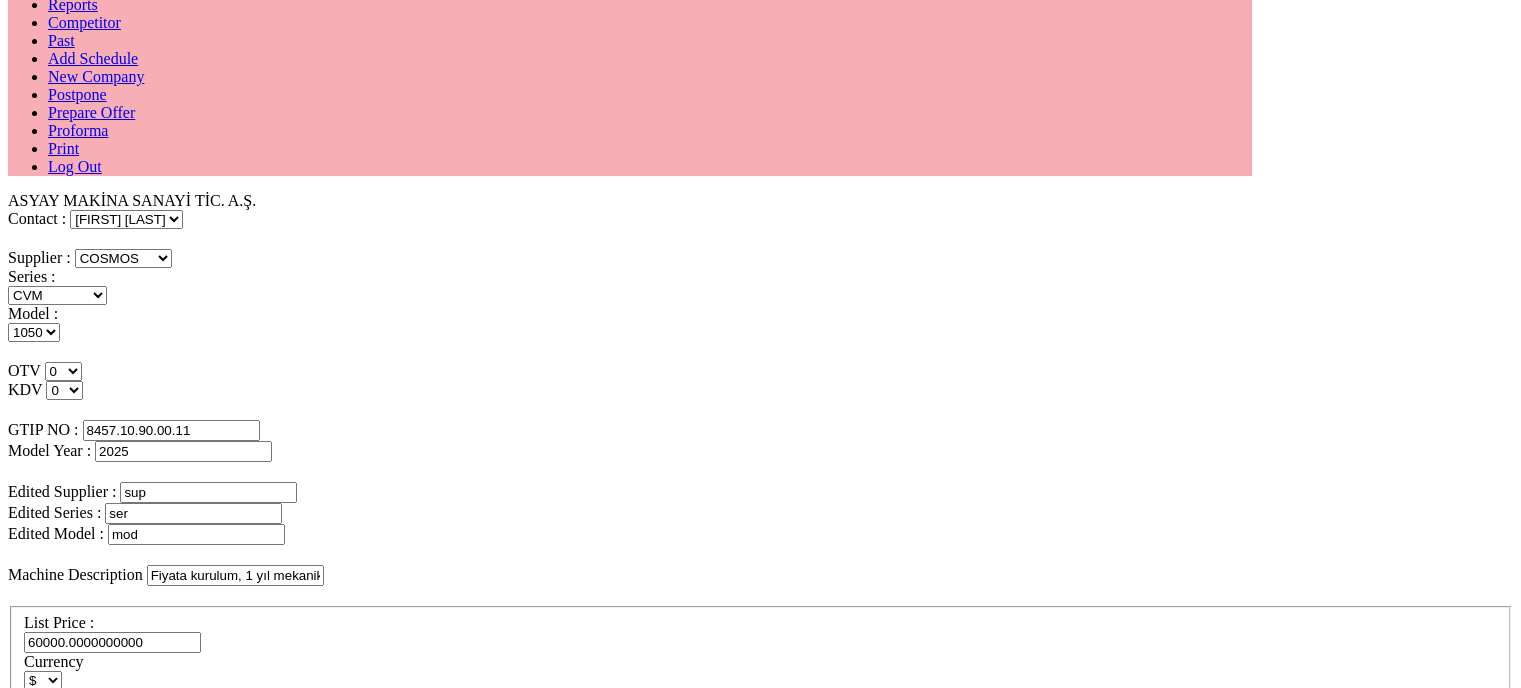 scroll, scrollTop: 268, scrollLeft: 0, axis: vertical 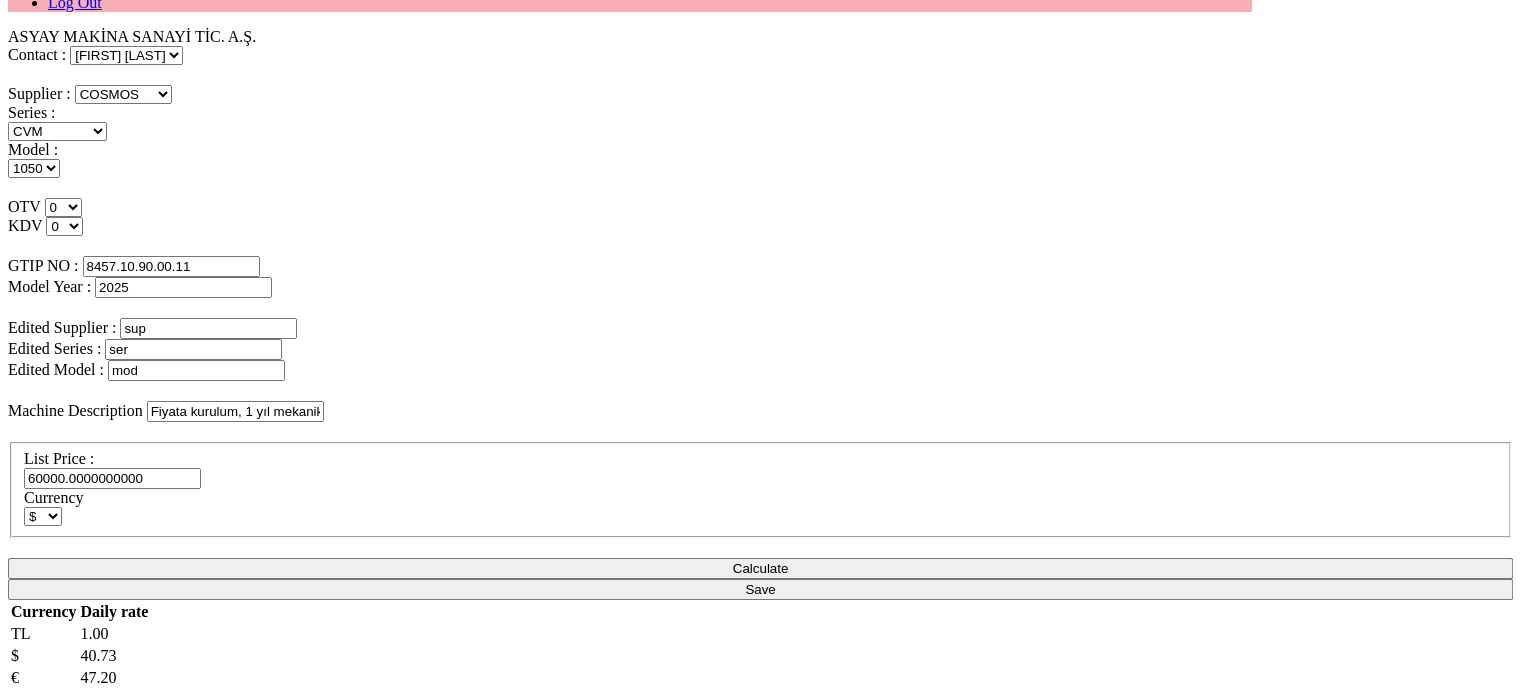 type on "mod" 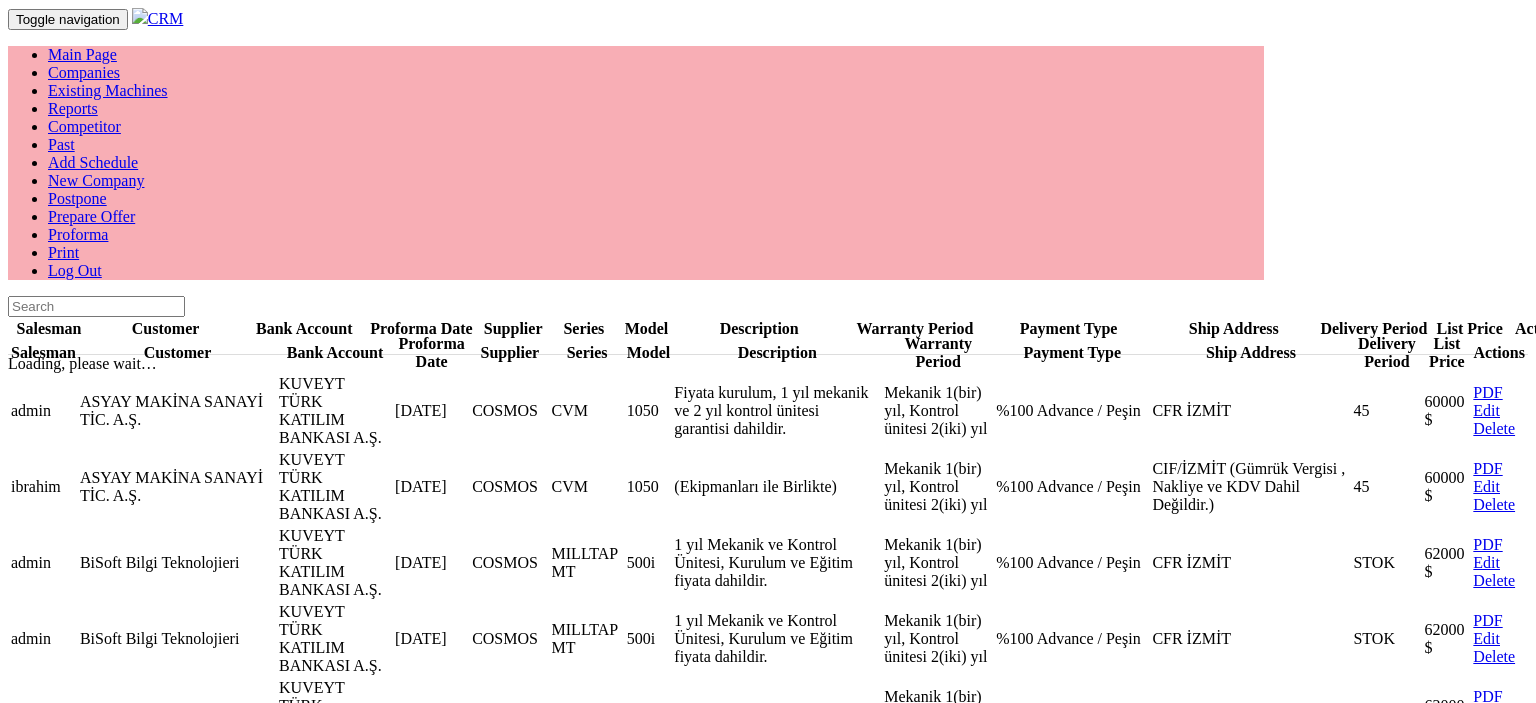 scroll, scrollTop: 0, scrollLeft: 0, axis: both 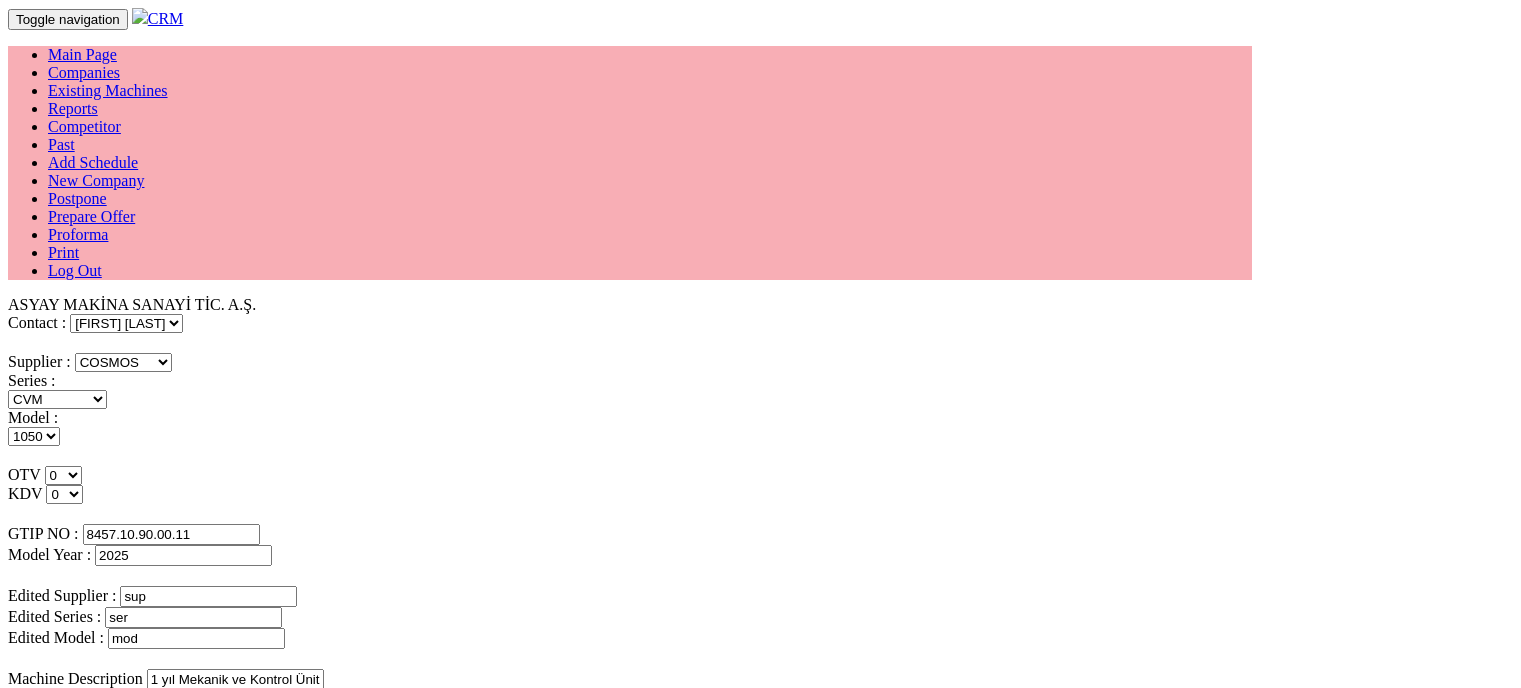 select on "4" 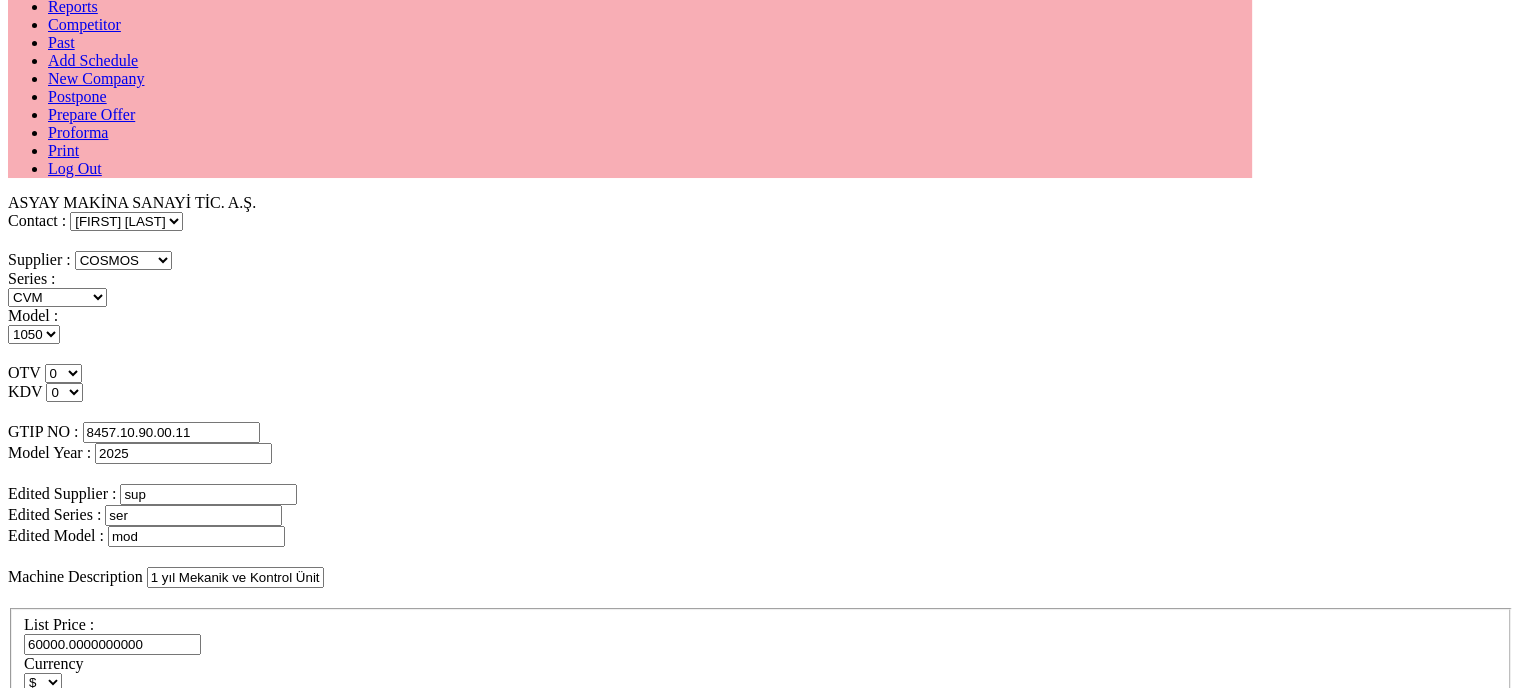 scroll, scrollTop: 0, scrollLeft: 0, axis: both 